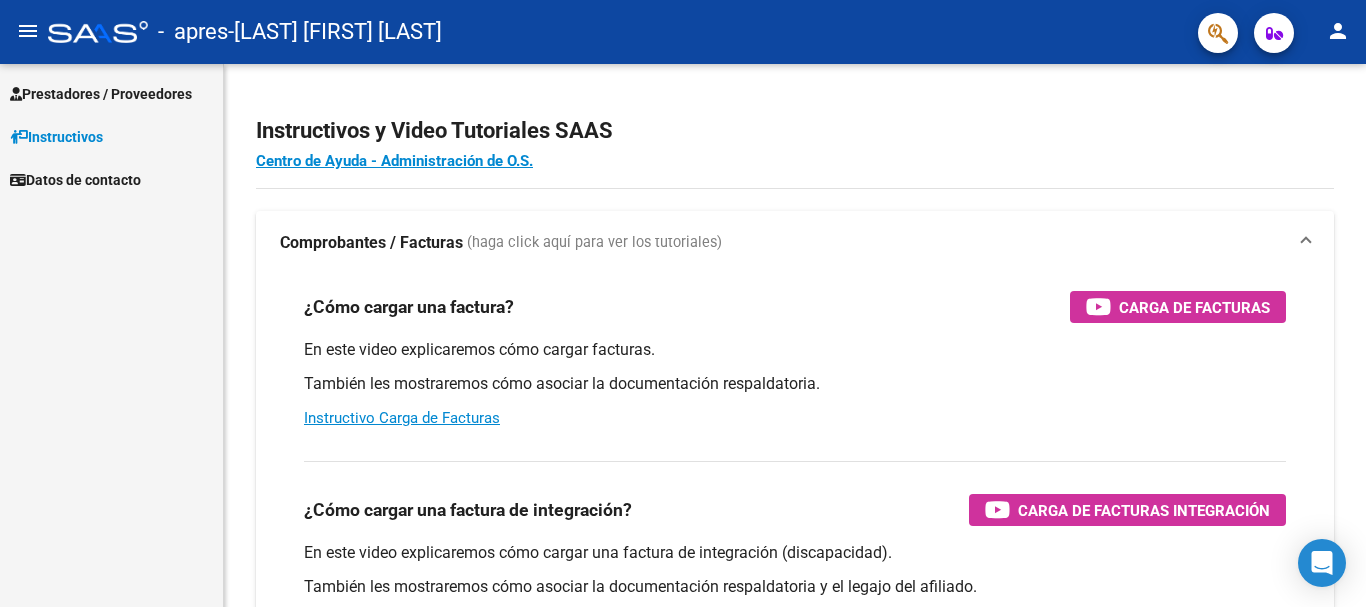 scroll, scrollTop: 0, scrollLeft: 0, axis: both 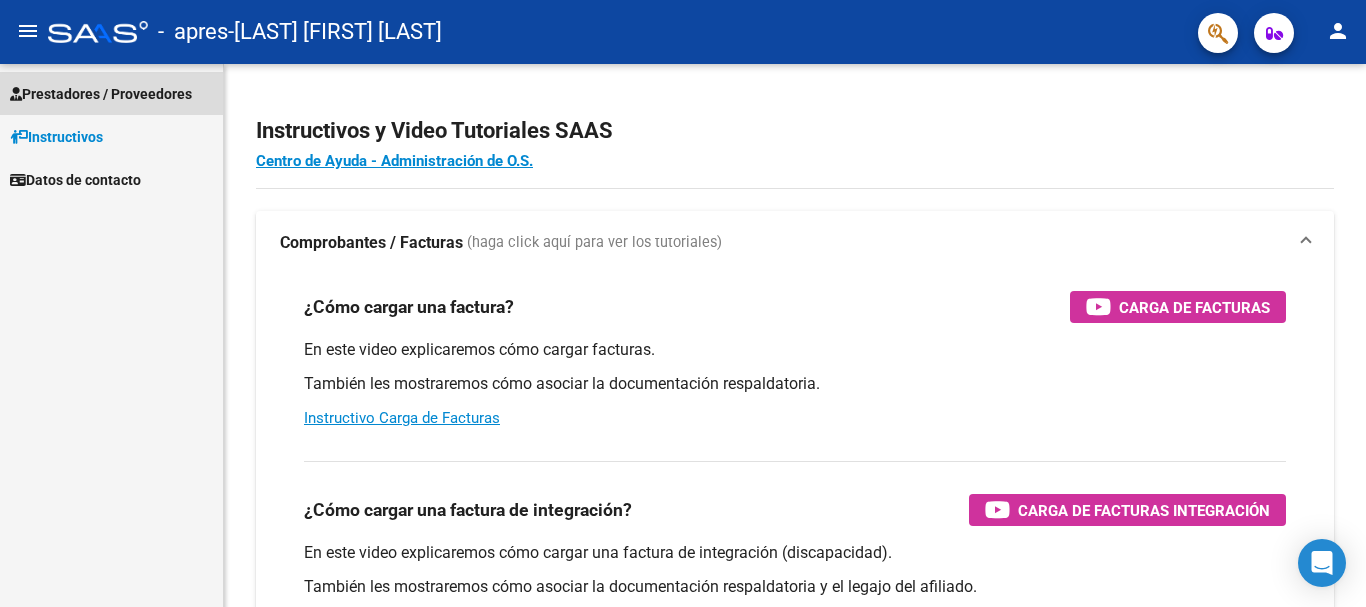 click on "Prestadores / Proveedores" at bounding box center (101, 94) 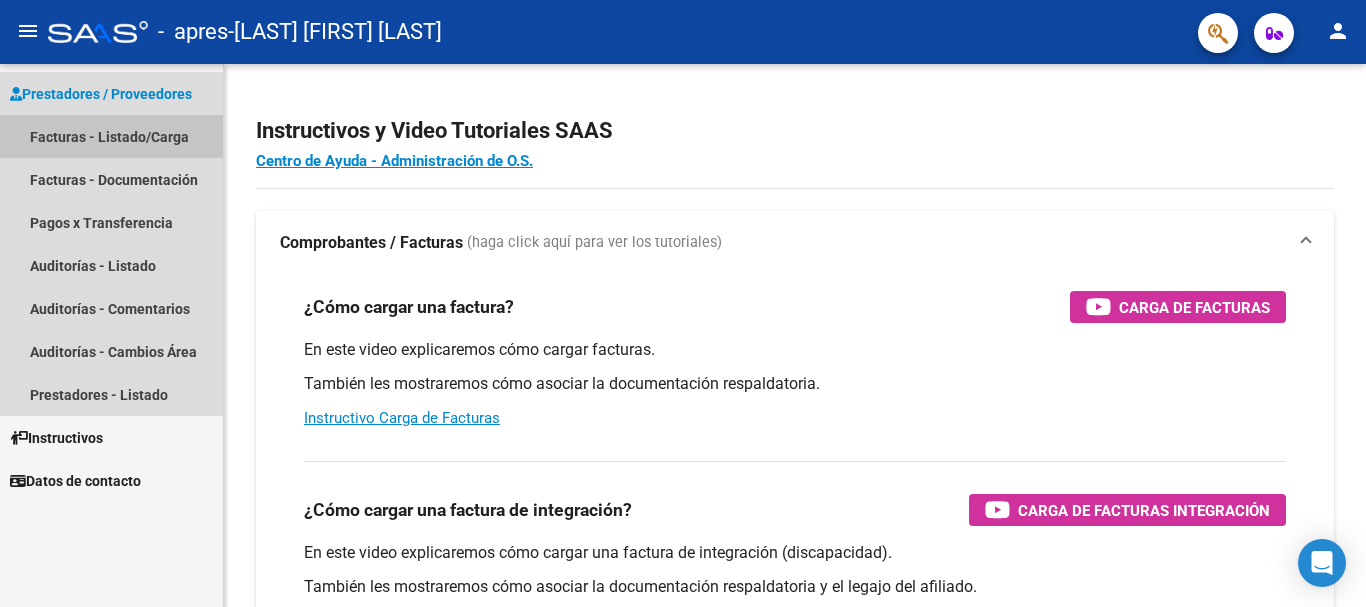click on "Facturas - Listado/Carga" at bounding box center [111, 136] 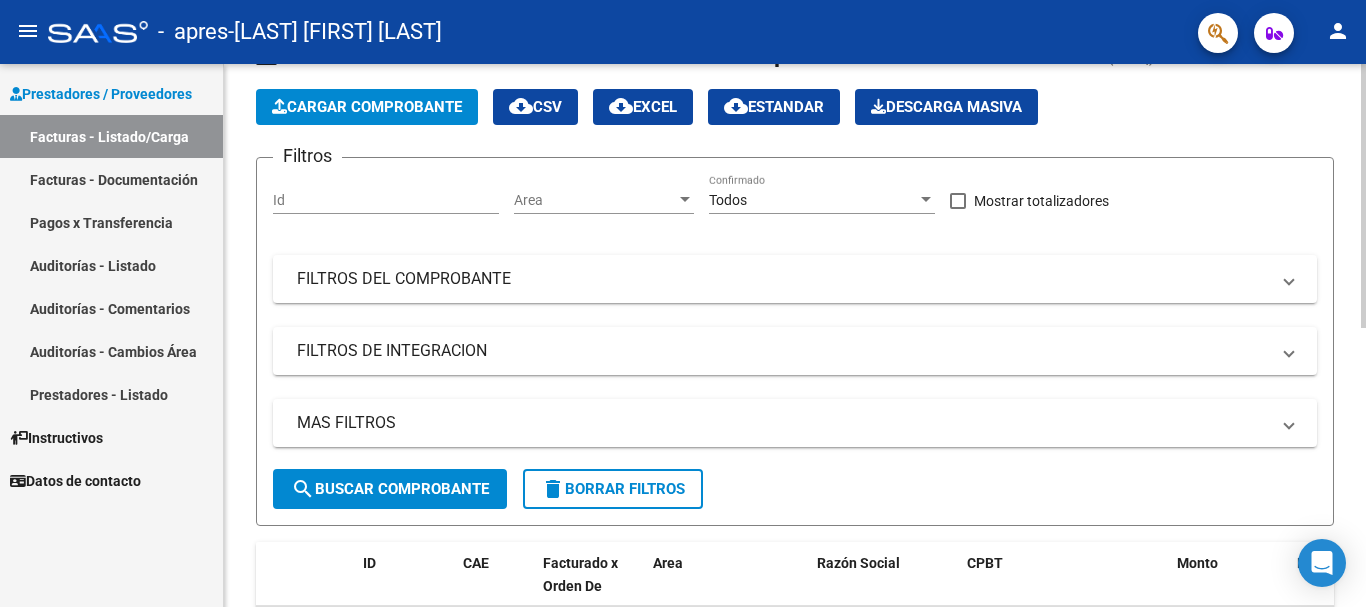 scroll, scrollTop: 79, scrollLeft: 0, axis: vertical 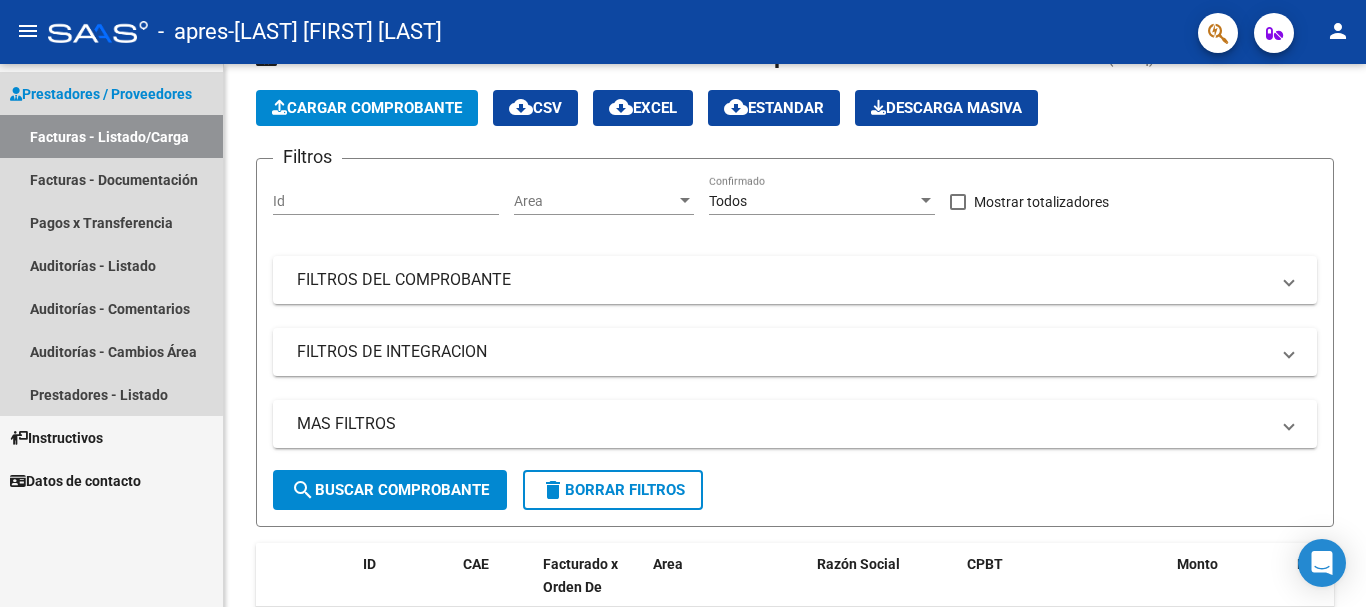 click on "Facturas - Listado/Carga" at bounding box center (111, 136) 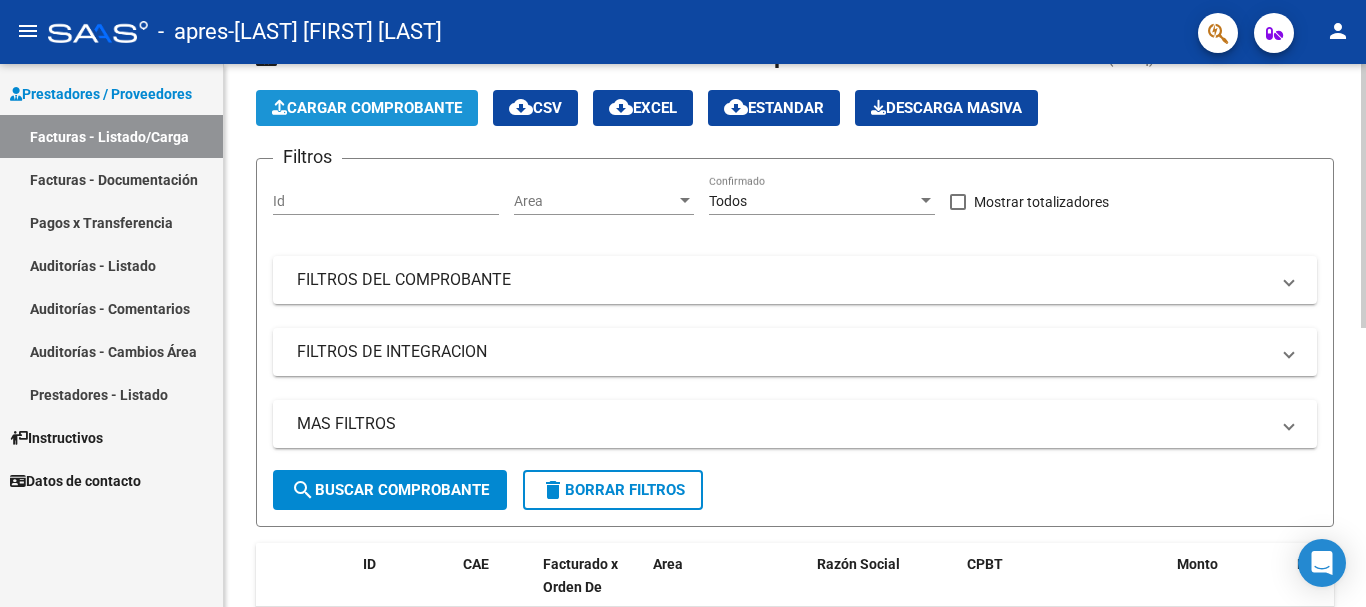 click on "Cargar Comprobante" 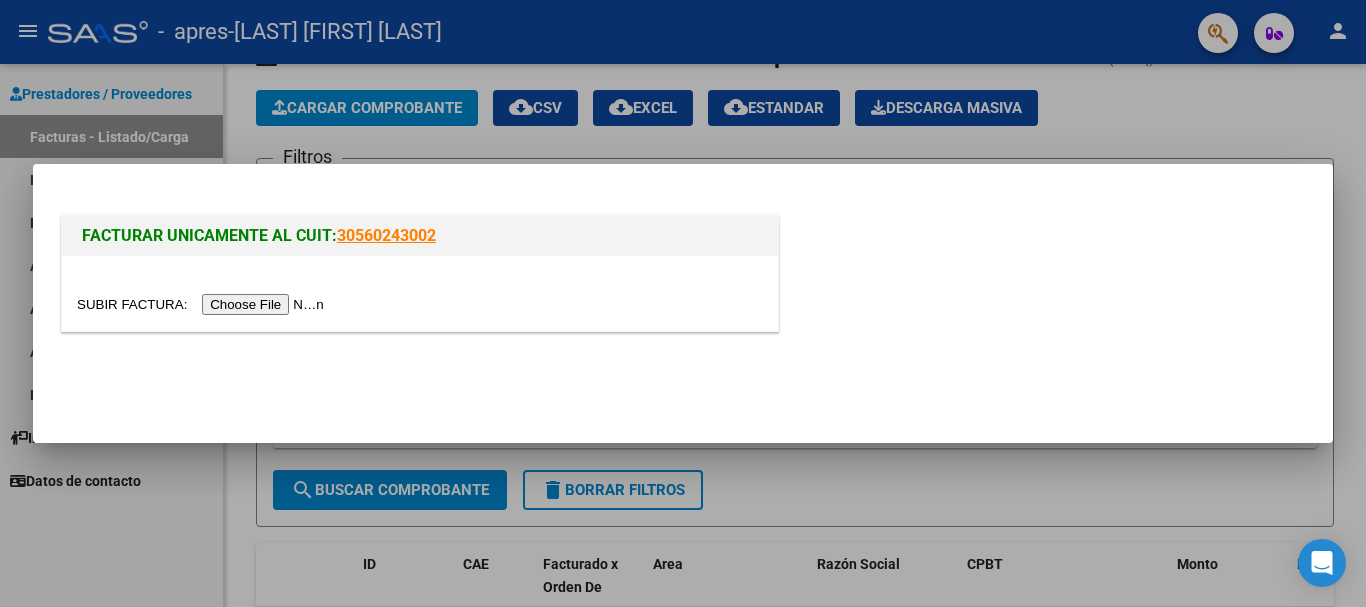 click at bounding box center [203, 304] 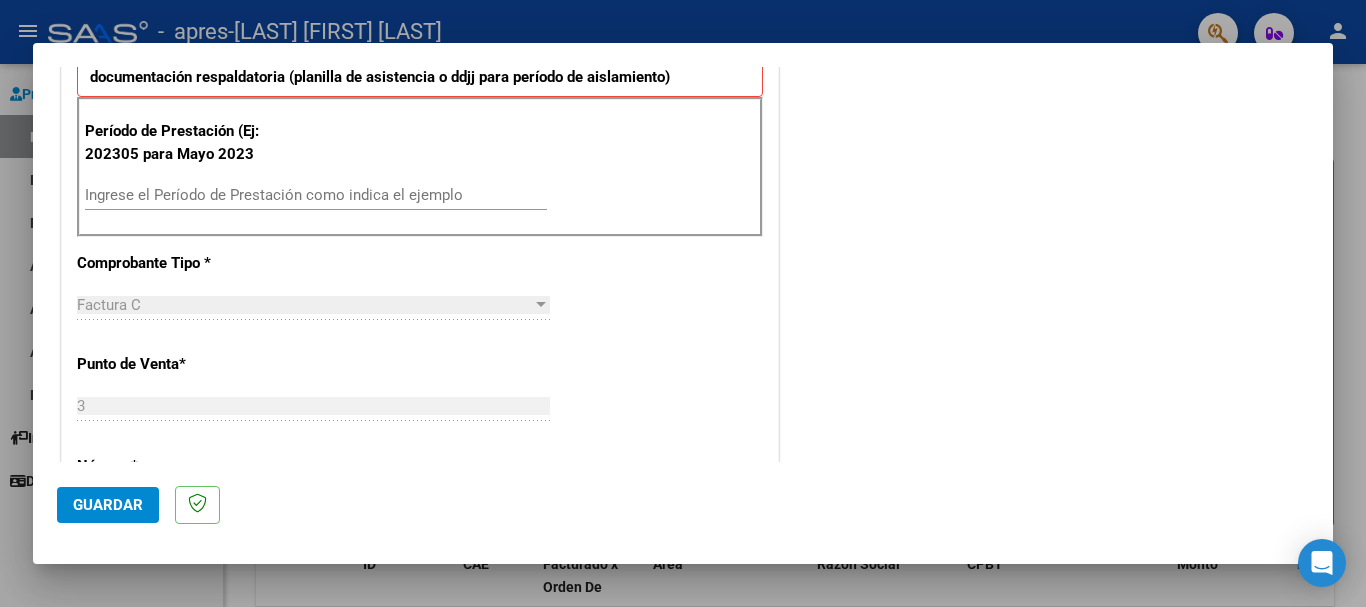scroll, scrollTop: 552, scrollLeft: 0, axis: vertical 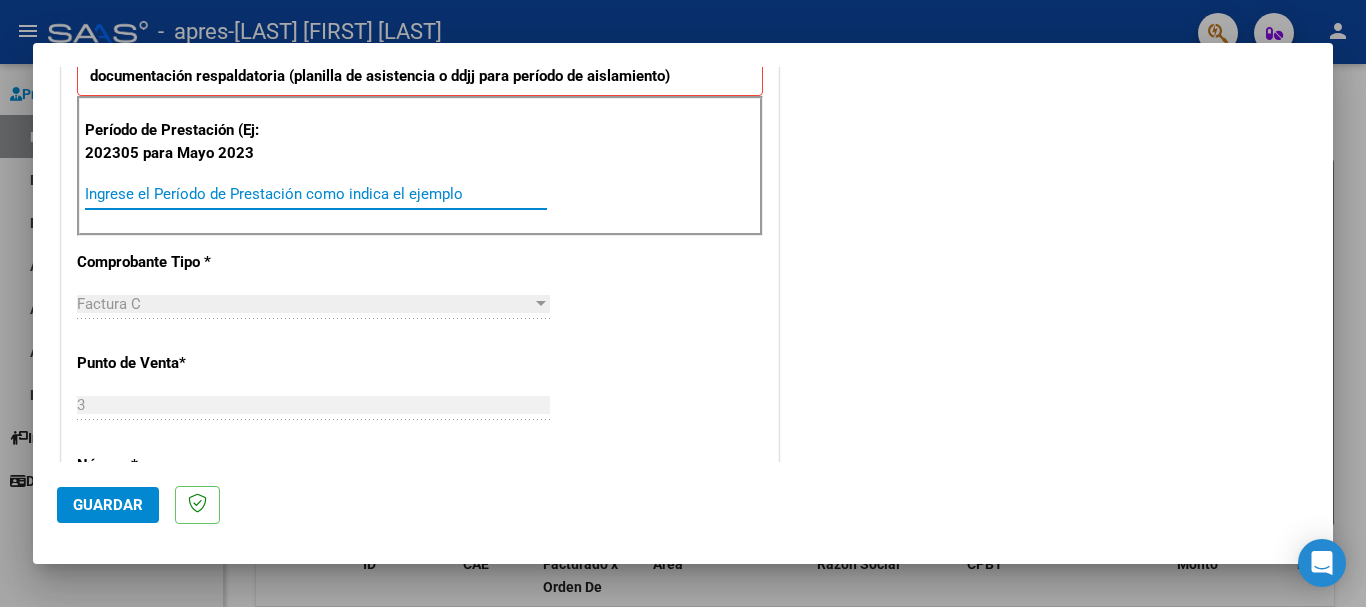click on "Ingrese el Período de Prestación como indica el ejemplo" at bounding box center (316, 194) 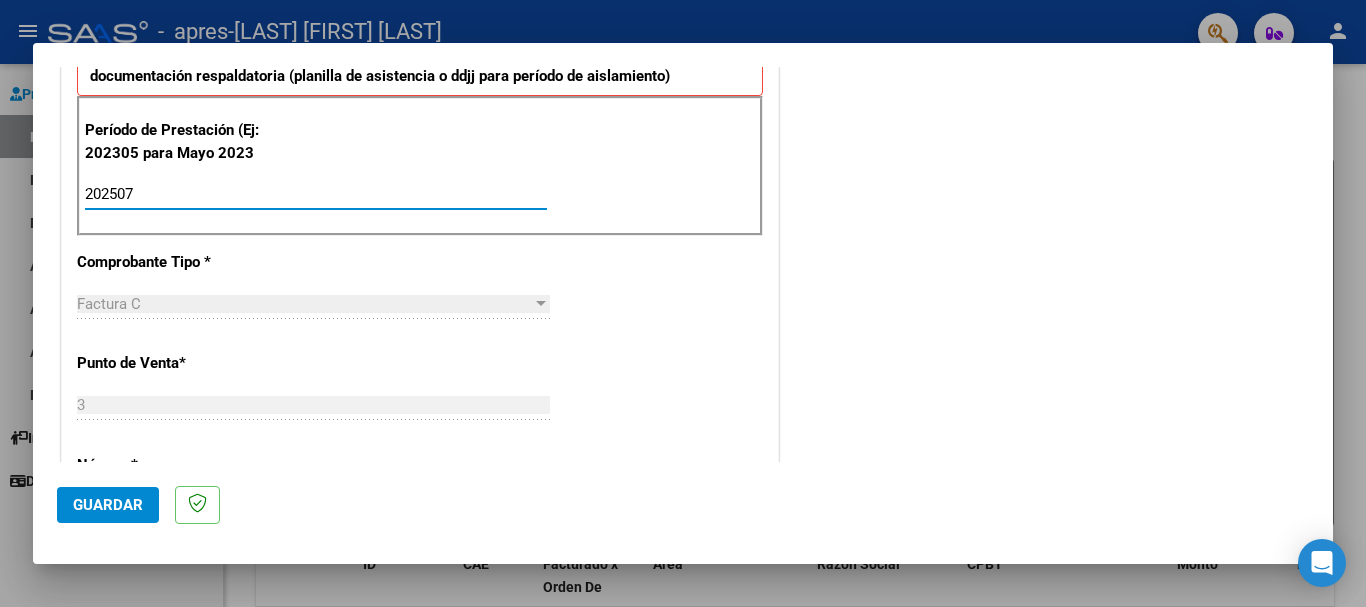 type on "202507" 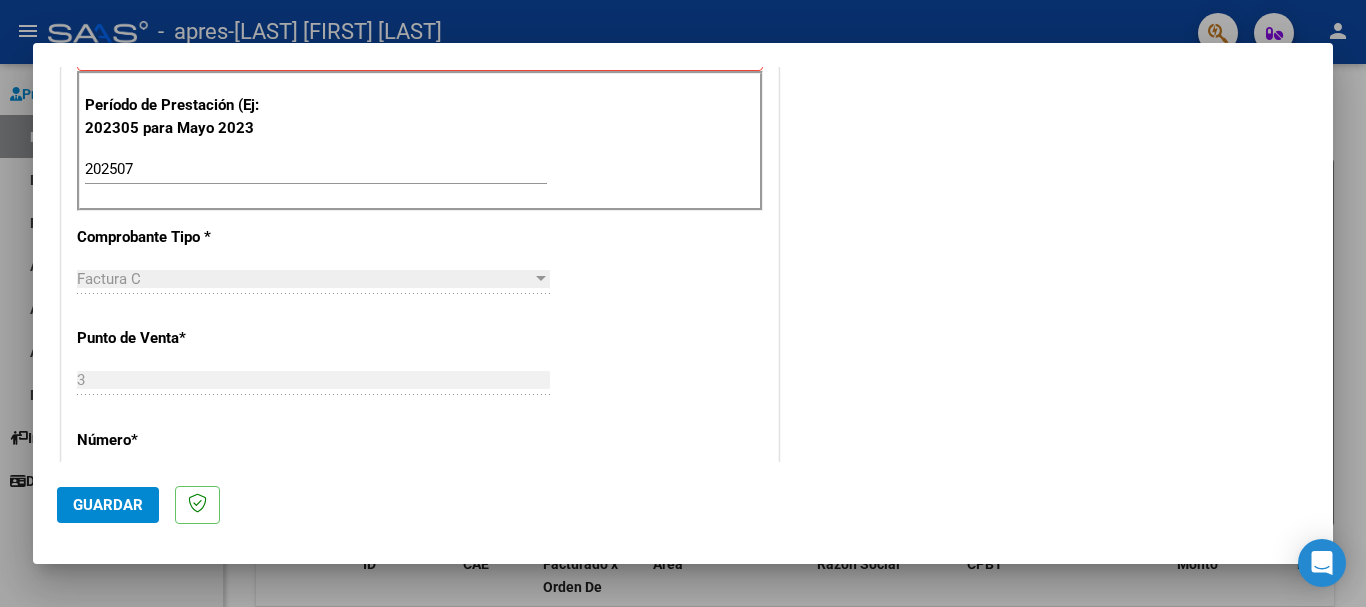 scroll, scrollTop: 578, scrollLeft: 0, axis: vertical 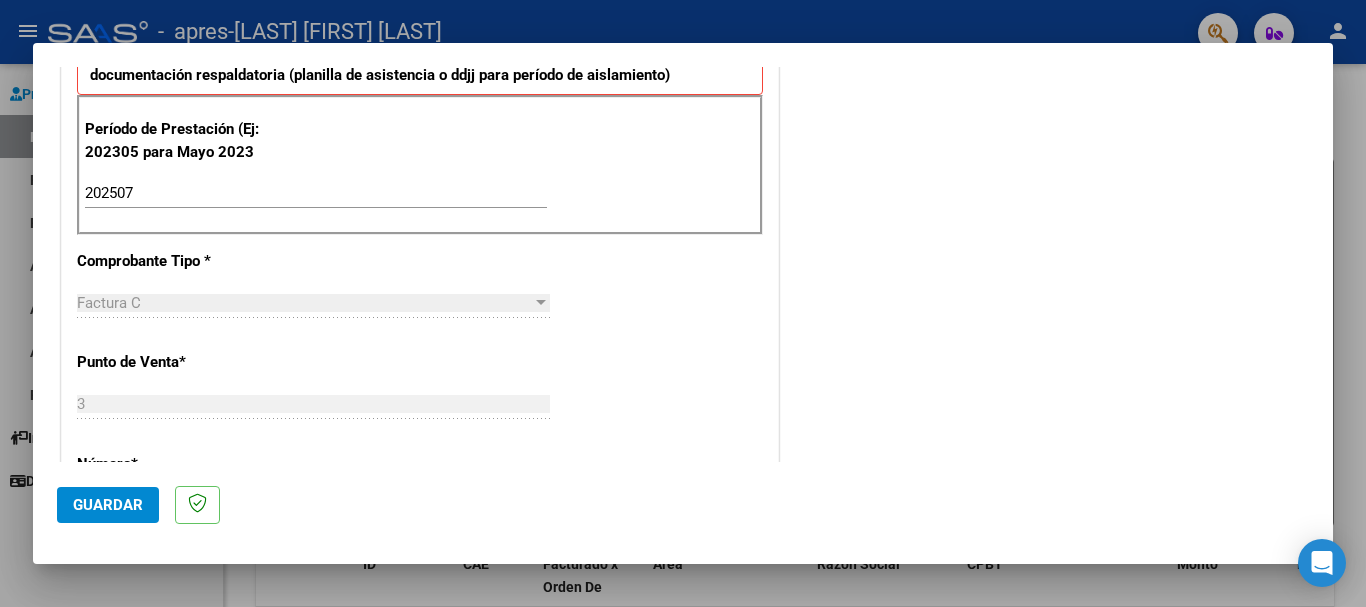 drag, startPoint x: 822, startPoint y: 81, endPoint x: 870, endPoint y: 289, distance: 213.46663 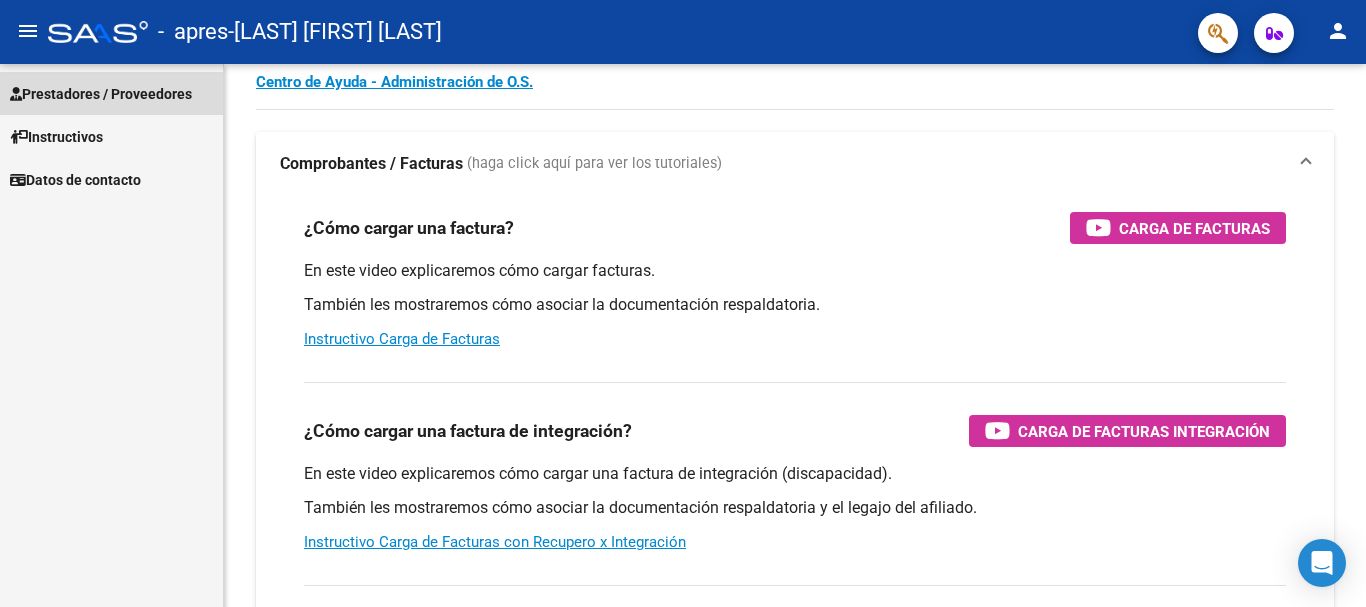 click on "Prestadores / Proveedores" at bounding box center [101, 94] 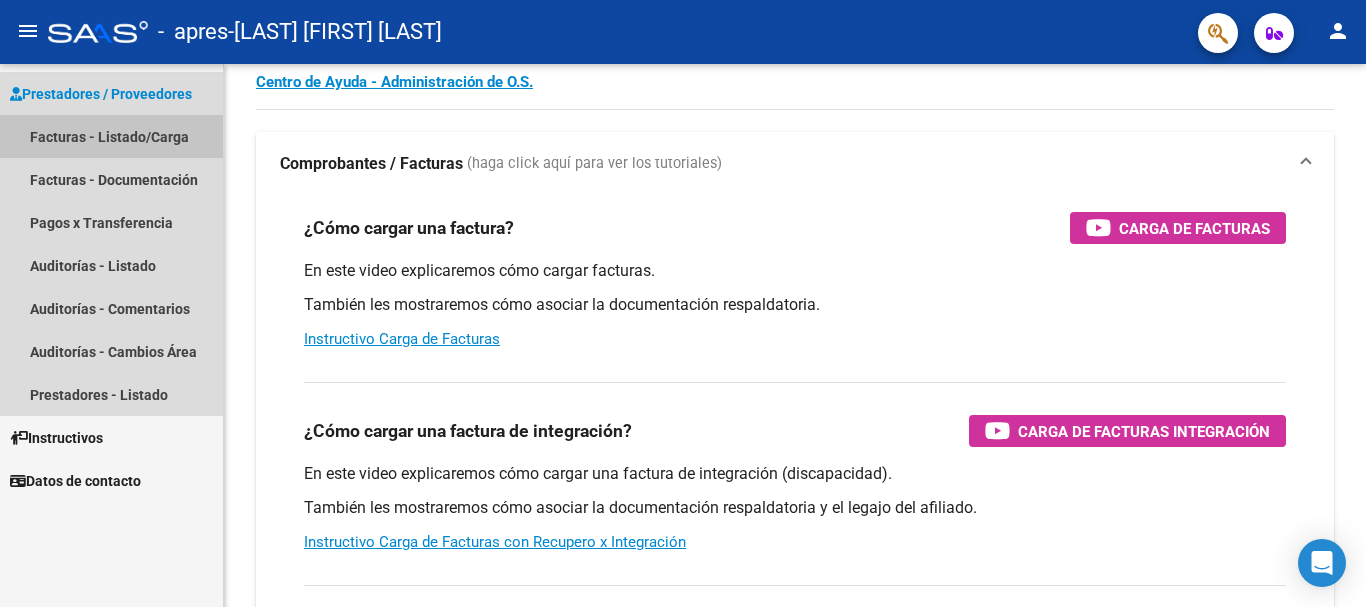 click on "Facturas - Listado/Carga" at bounding box center [111, 136] 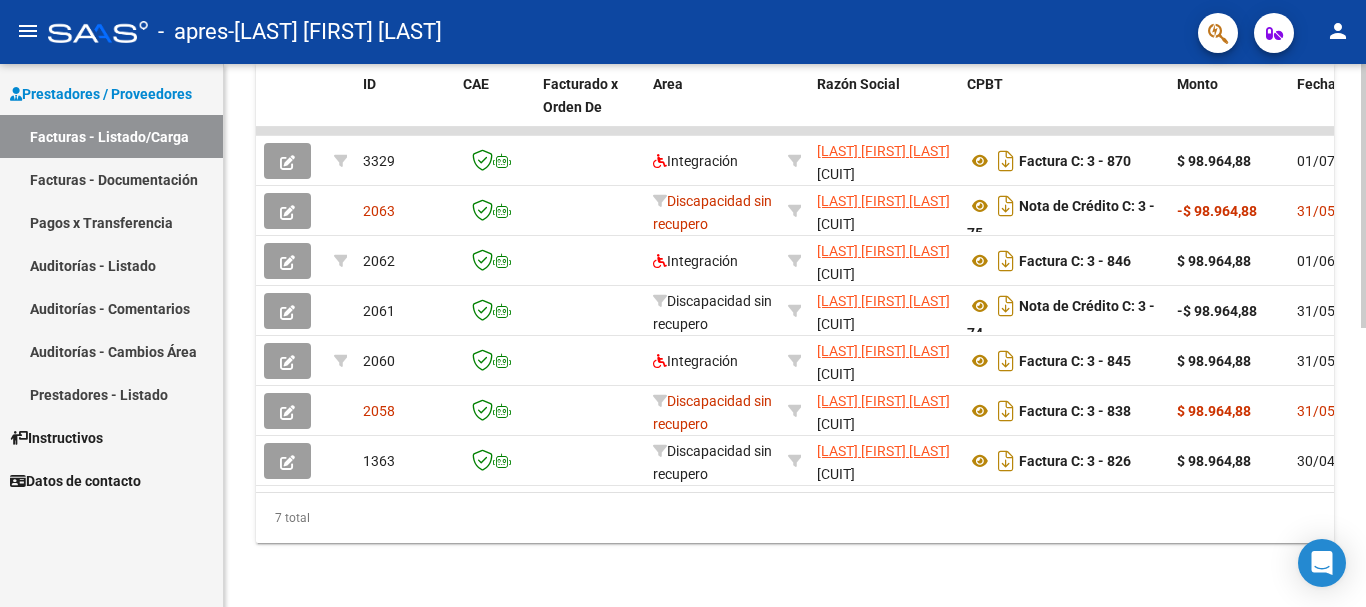 scroll, scrollTop: 575, scrollLeft: 0, axis: vertical 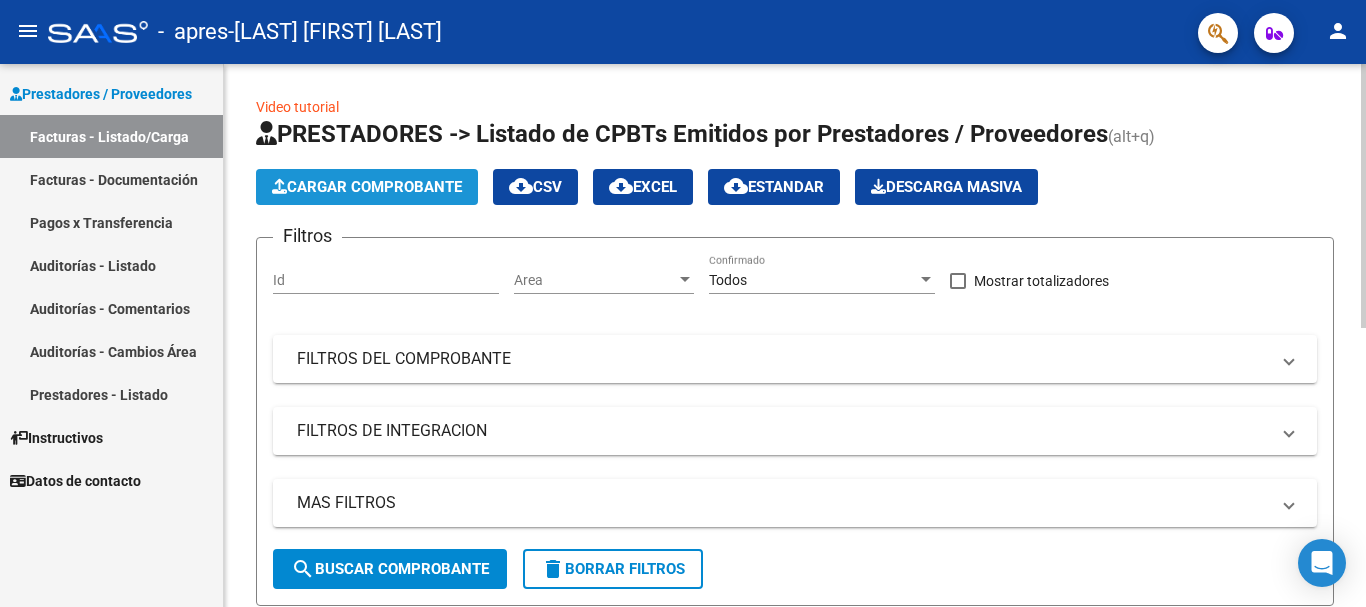 click on "Cargar Comprobante" 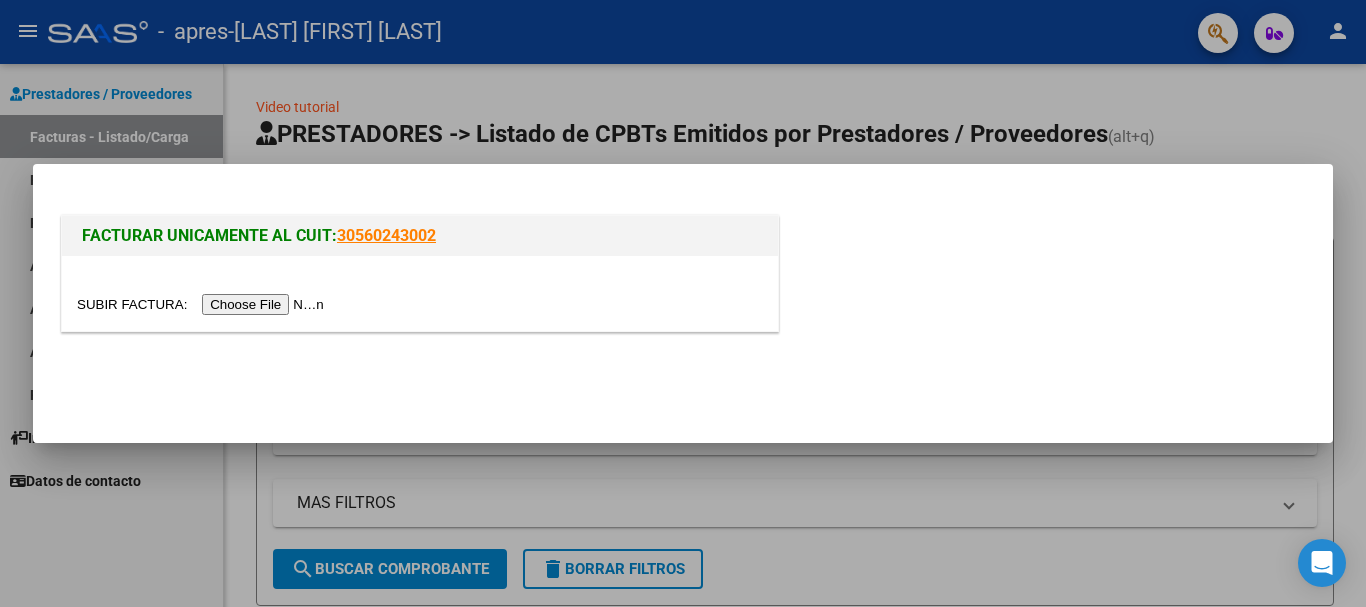 click at bounding box center [203, 304] 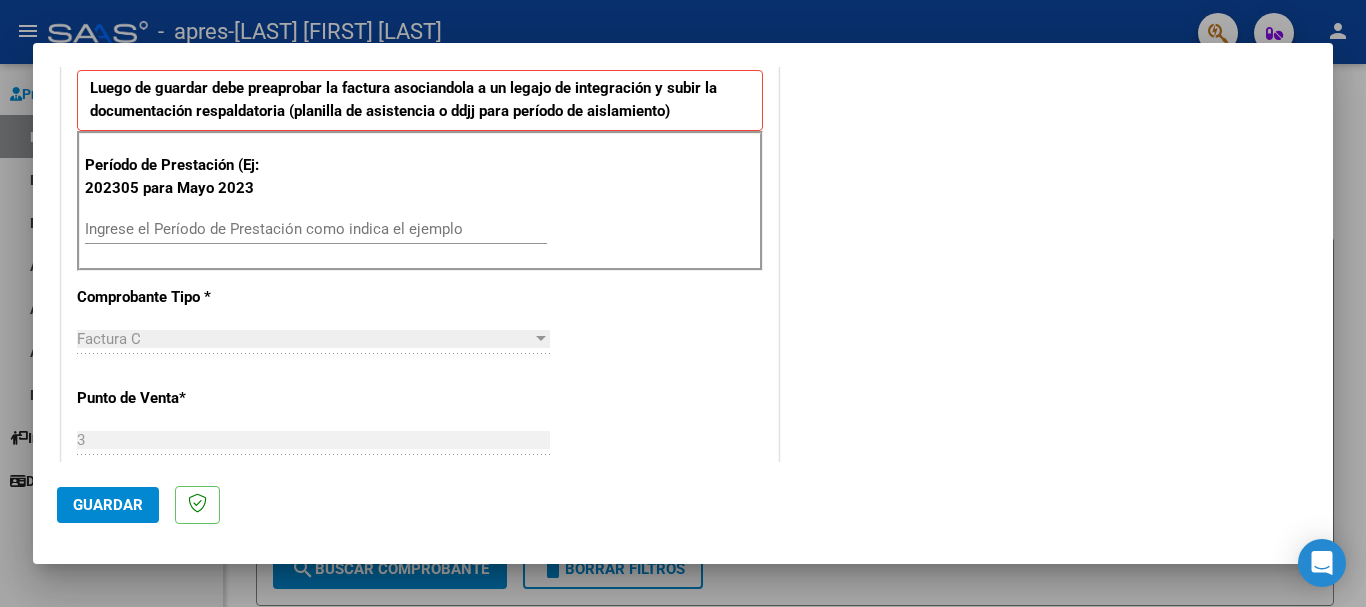 scroll, scrollTop: 517, scrollLeft: 0, axis: vertical 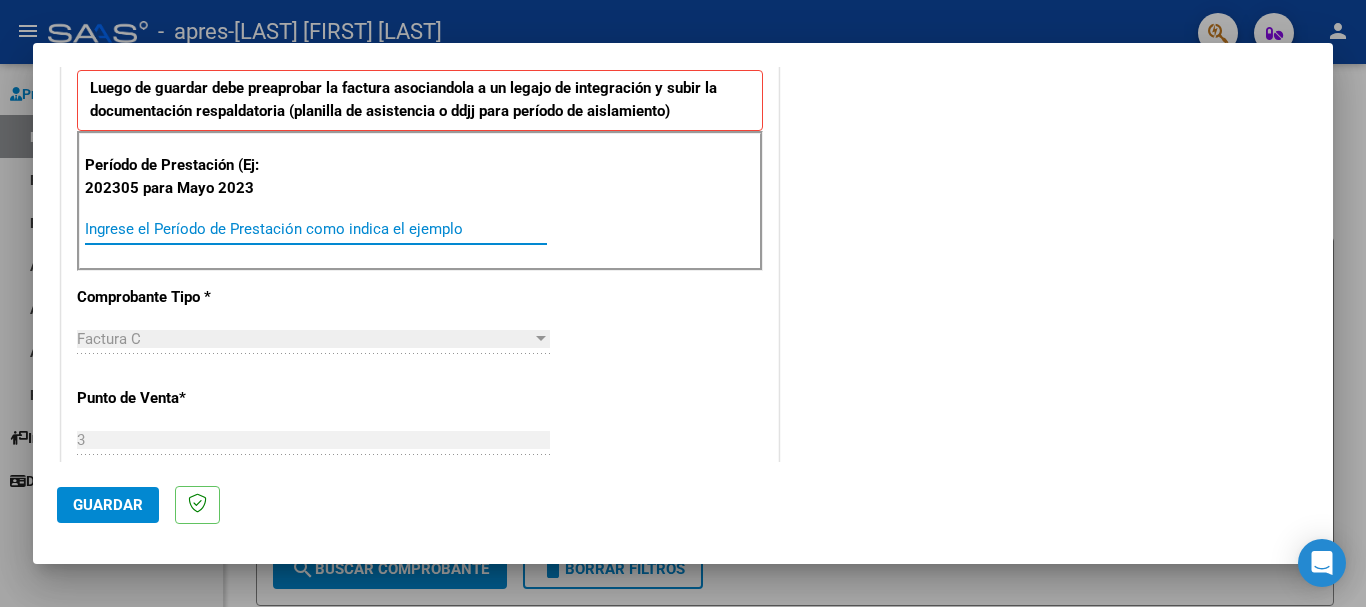 click on "Ingrese el Período de Prestación como indica el ejemplo" at bounding box center [316, 229] 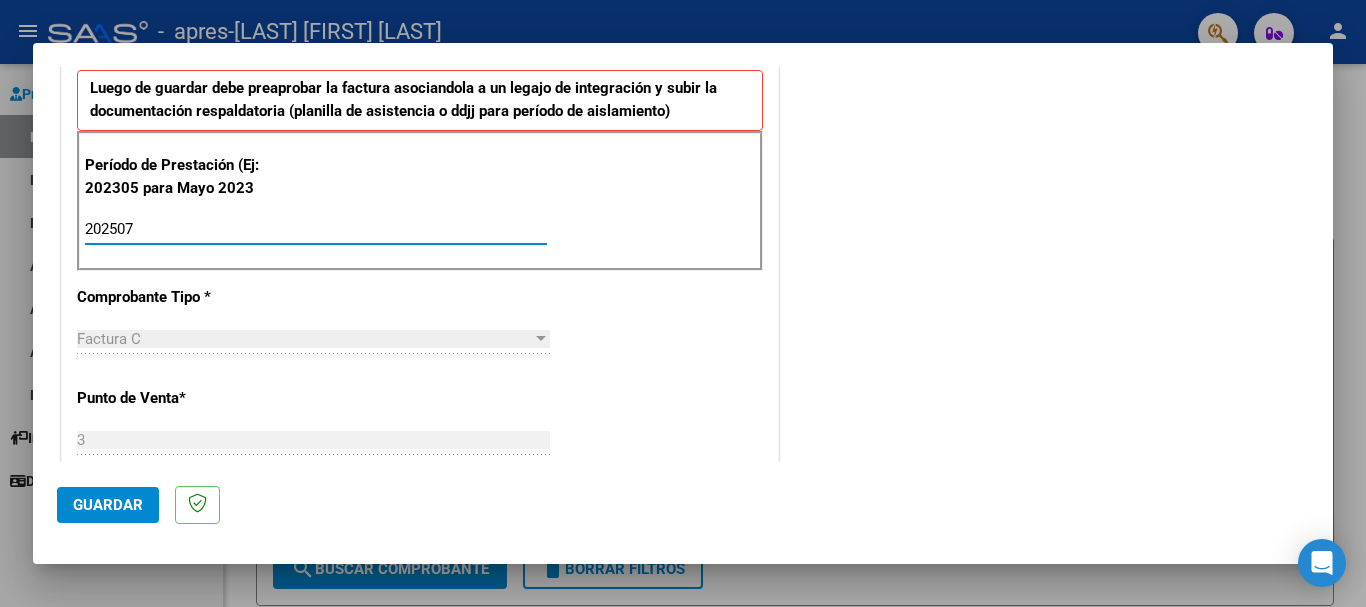 type on "202507" 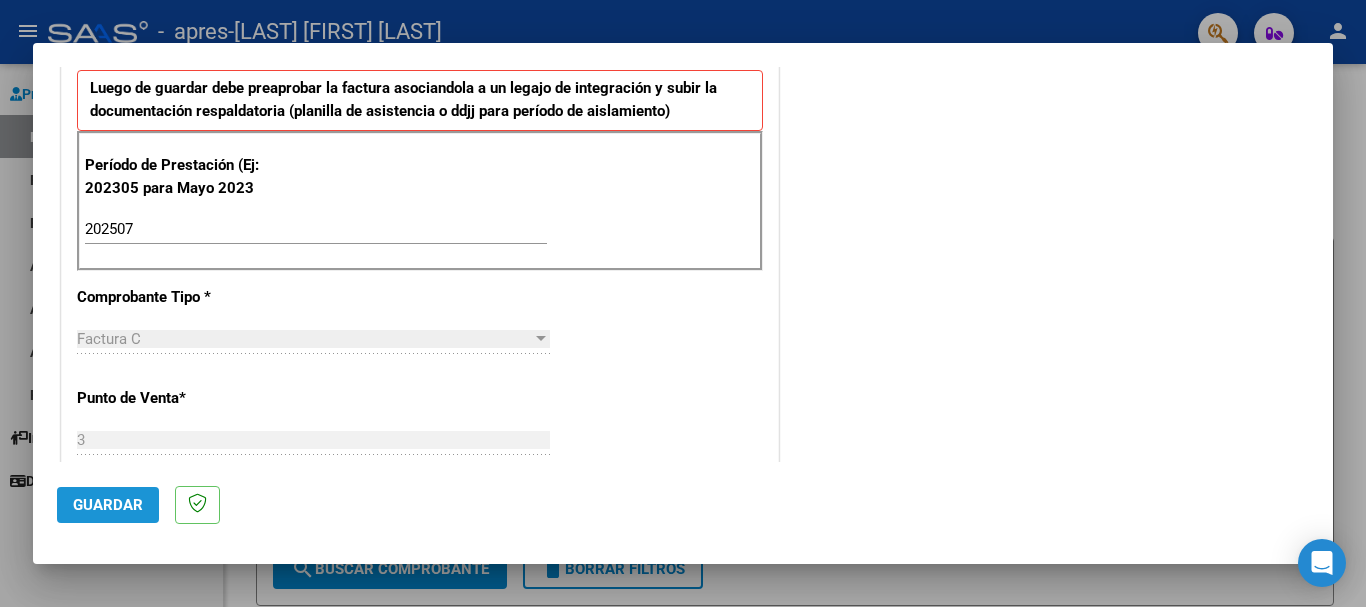 click on "Guardar" 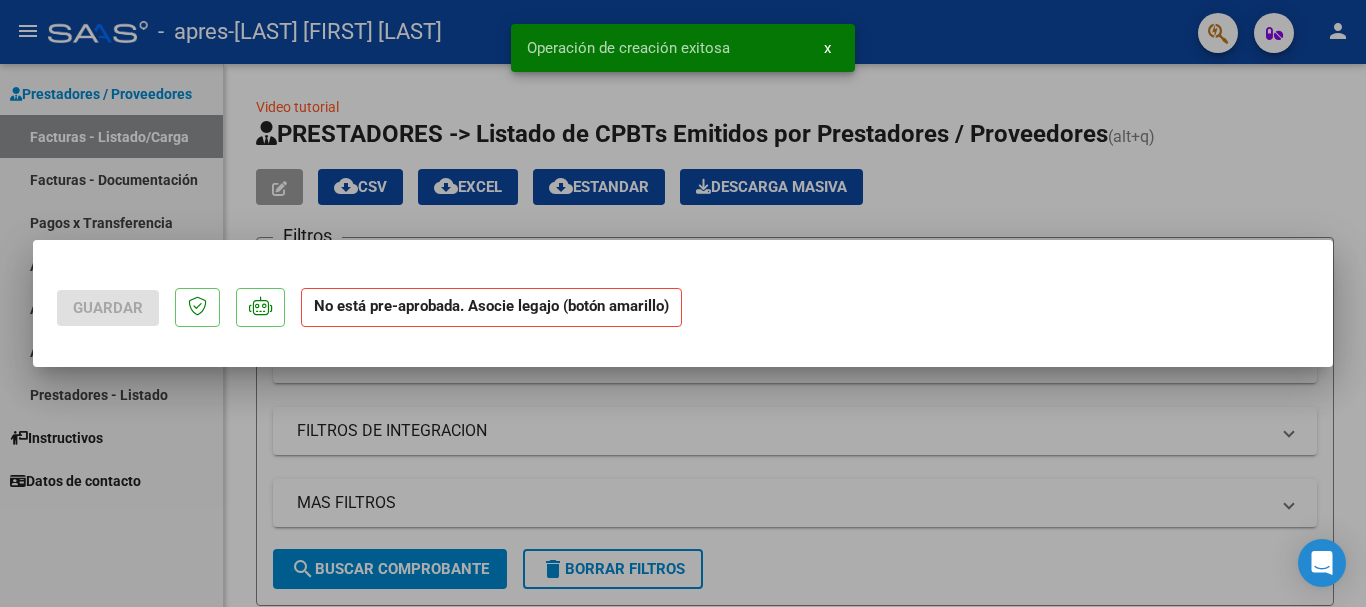 scroll, scrollTop: 0, scrollLeft: 0, axis: both 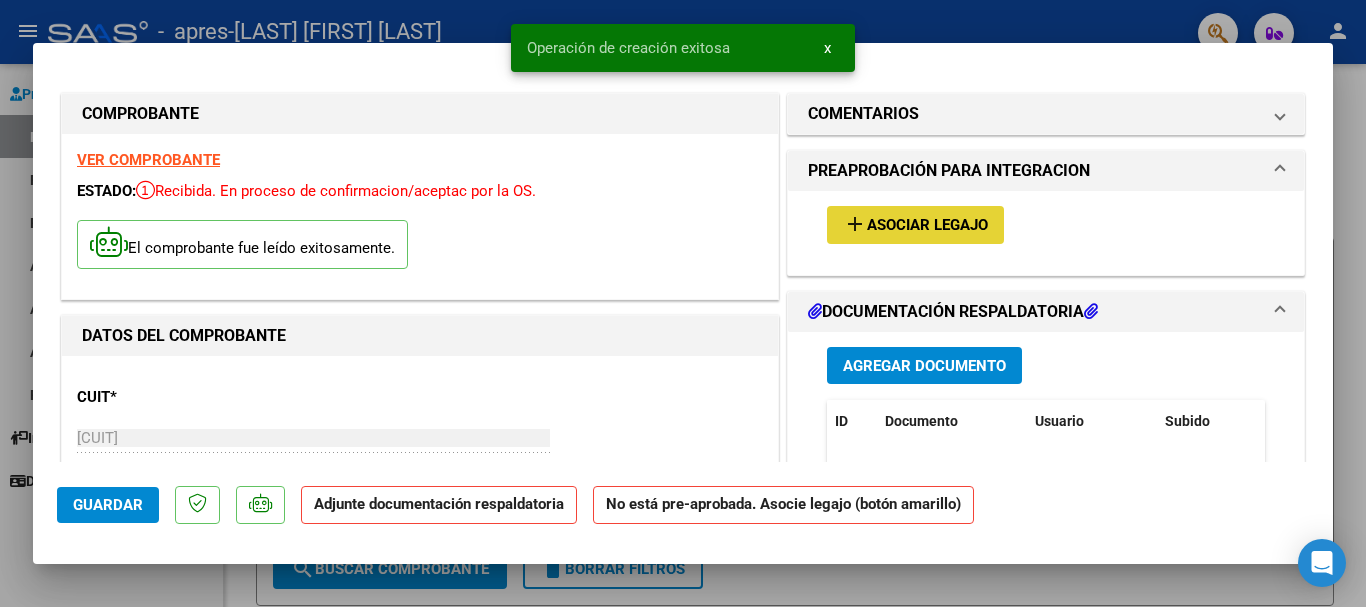 click on "Asociar Legajo" at bounding box center (927, 226) 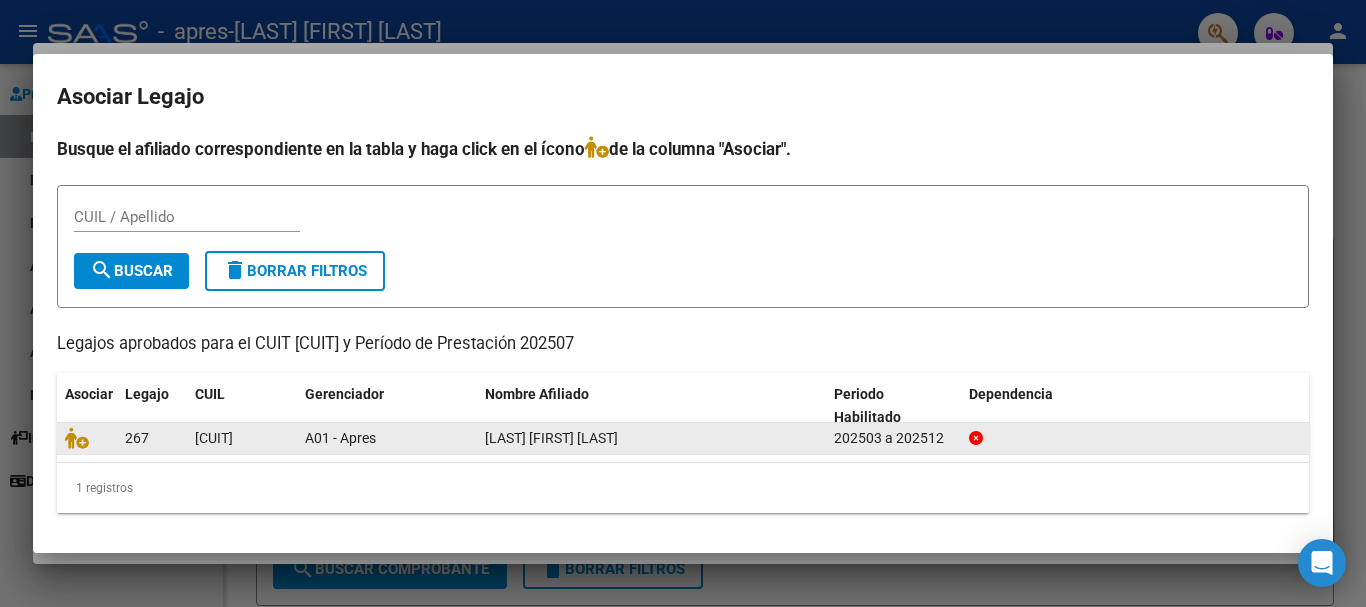 click on "267" 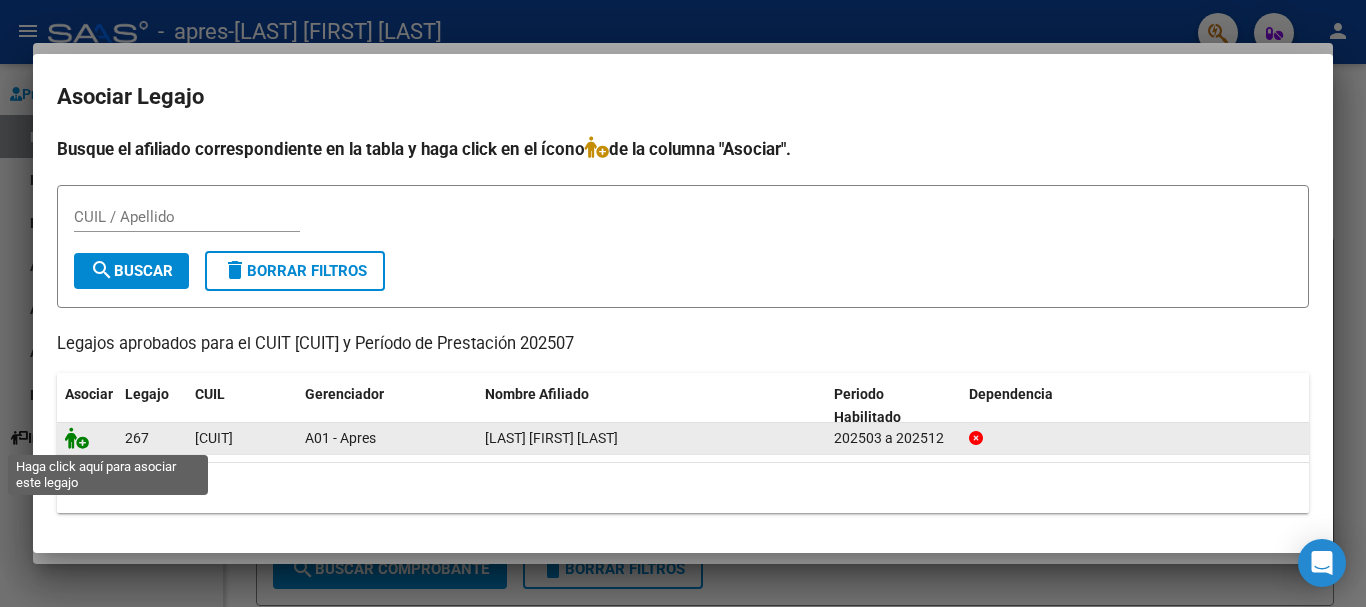 click 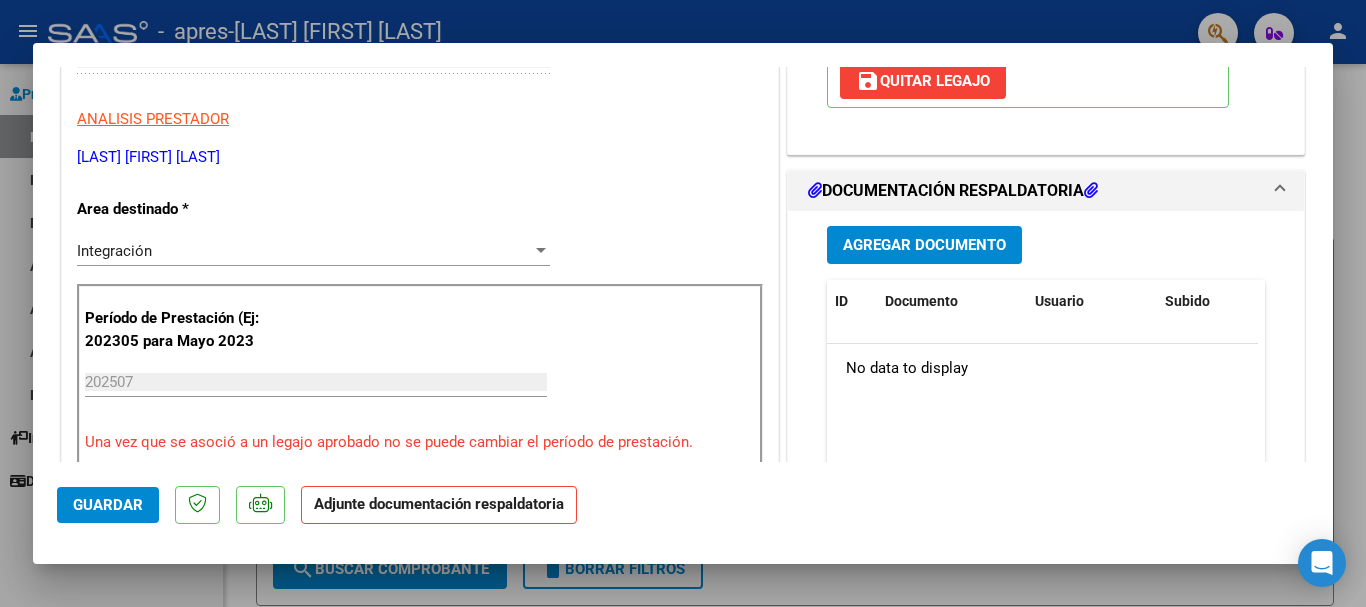 scroll, scrollTop: 389, scrollLeft: 0, axis: vertical 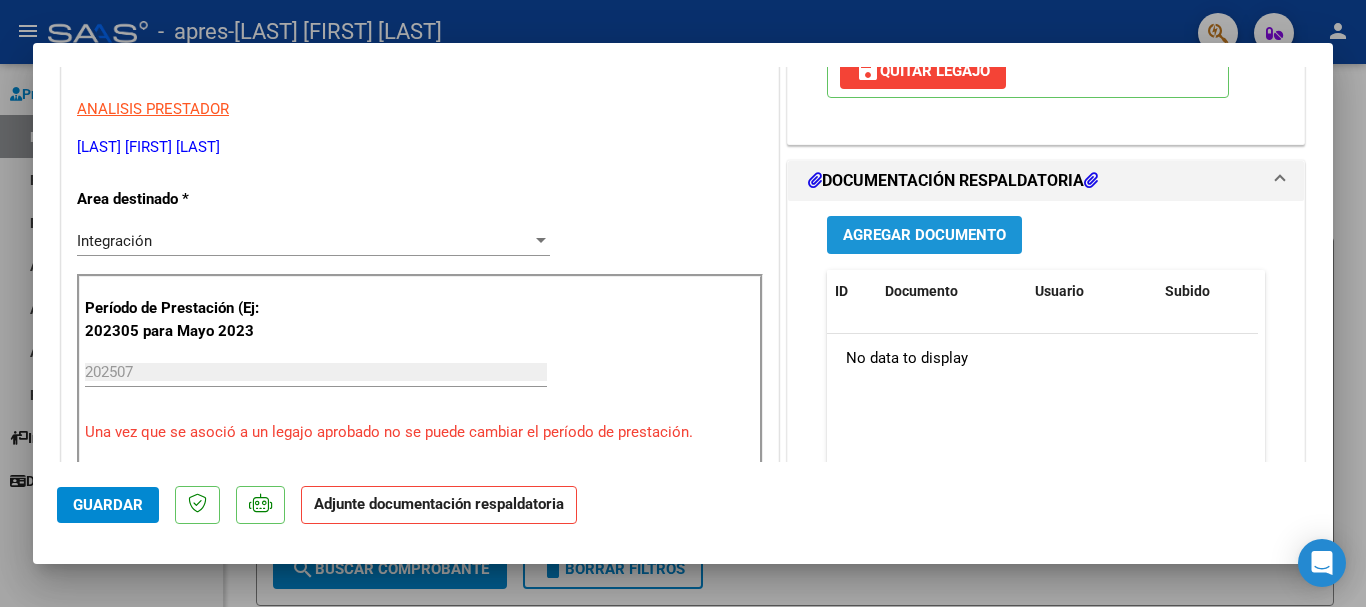 click on "Agregar Documento" at bounding box center (924, 234) 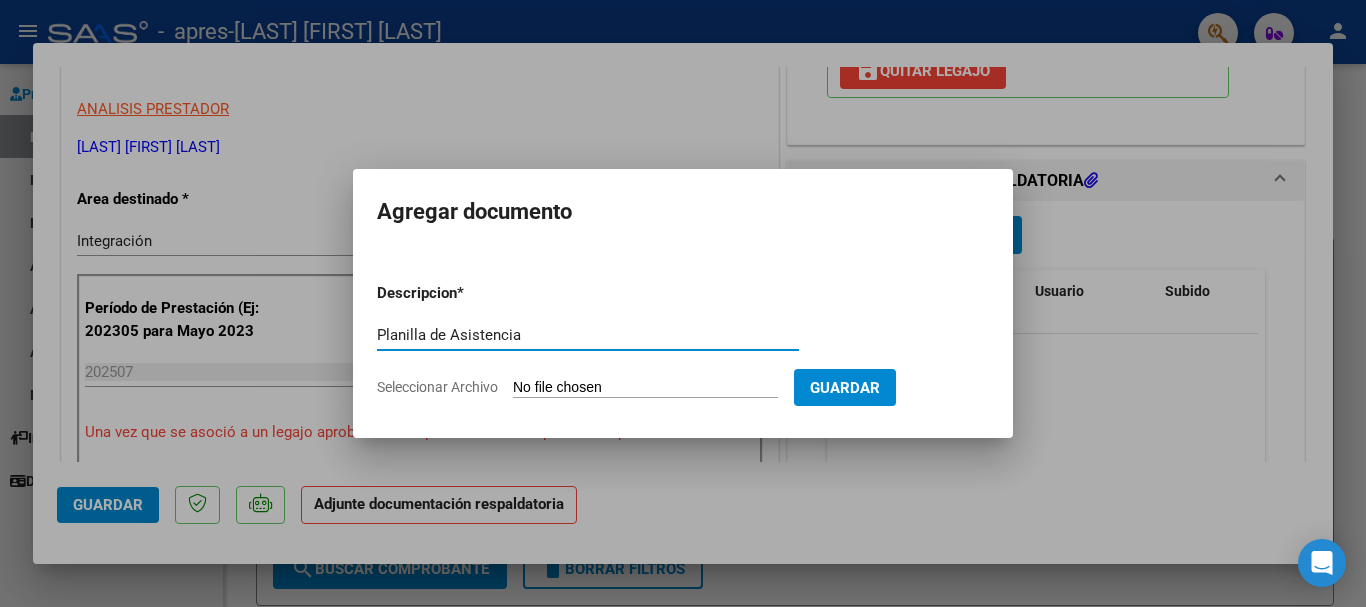 type on "Planilla de Asistencia" 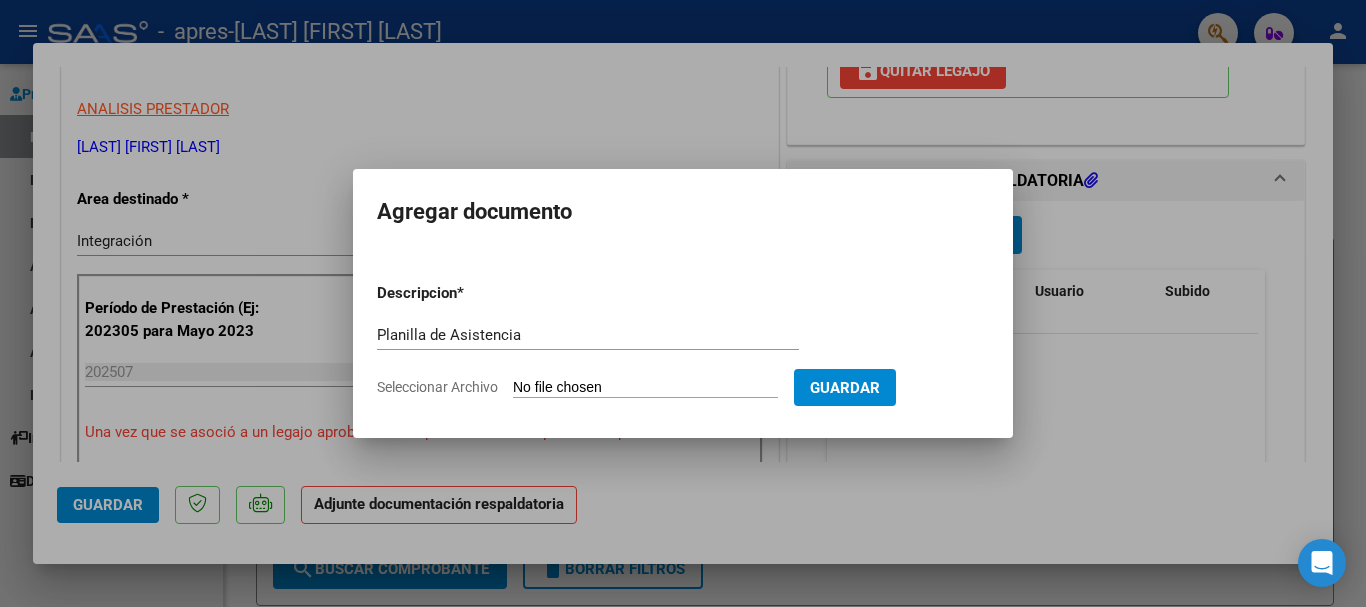 click on "Seleccionar Archivo" at bounding box center [645, 388] 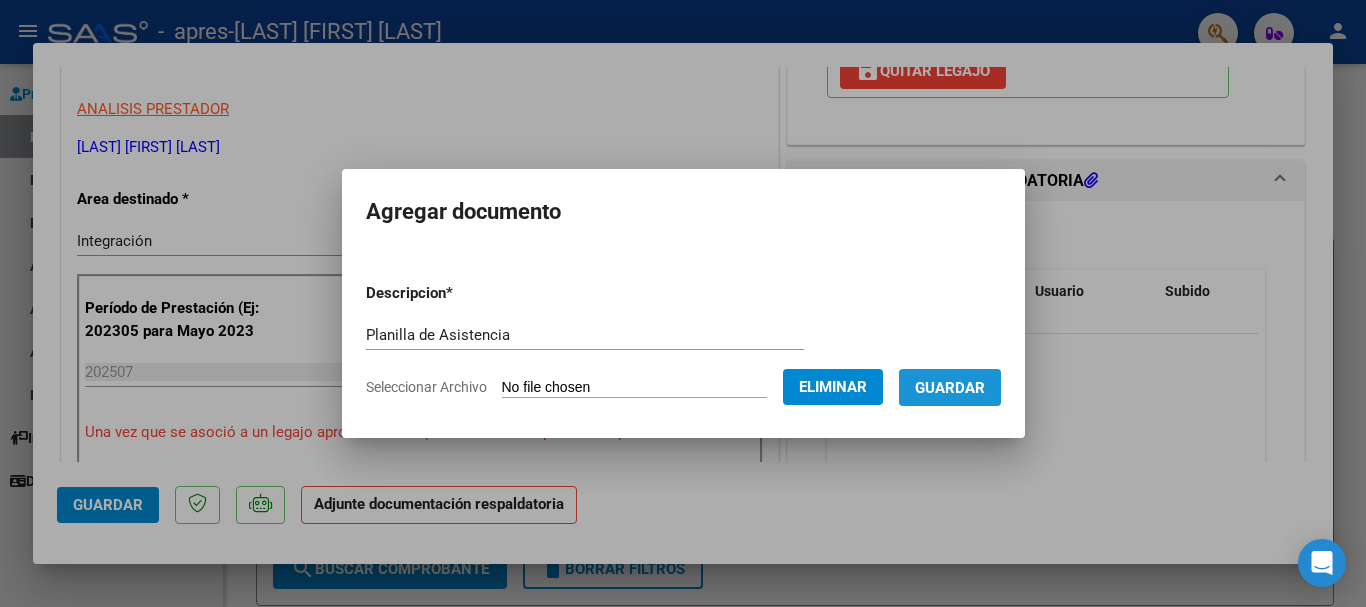 click on "Guardar" at bounding box center [950, 388] 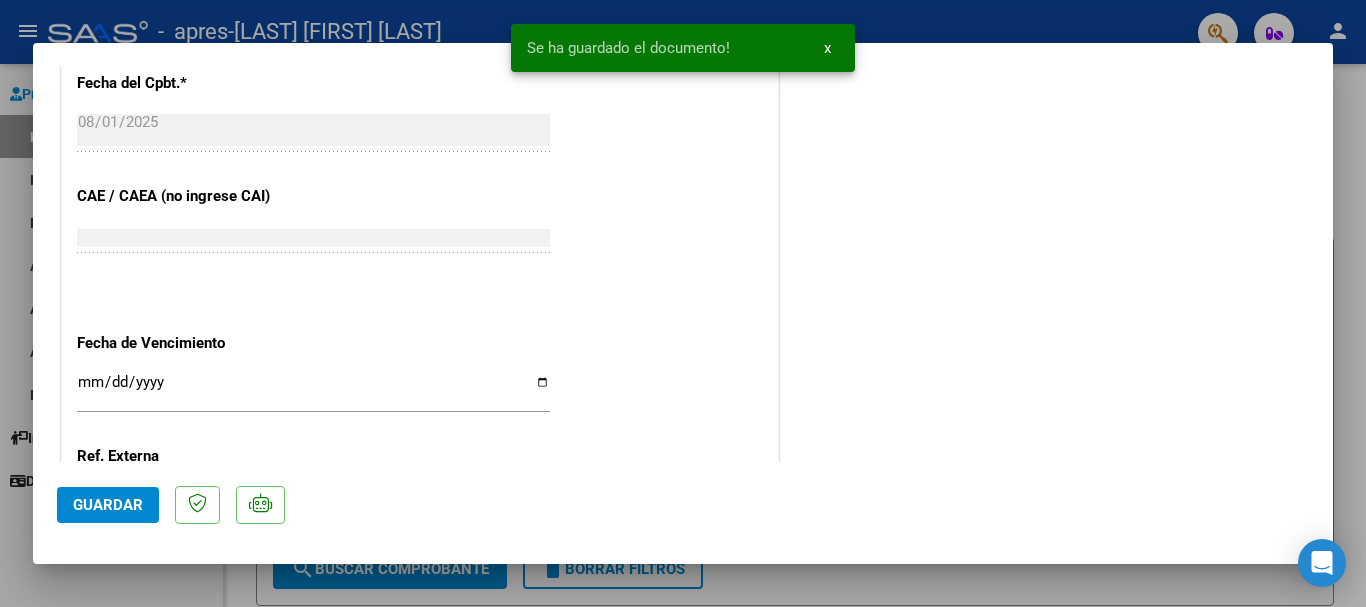 scroll, scrollTop: 1395, scrollLeft: 0, axis: vertical 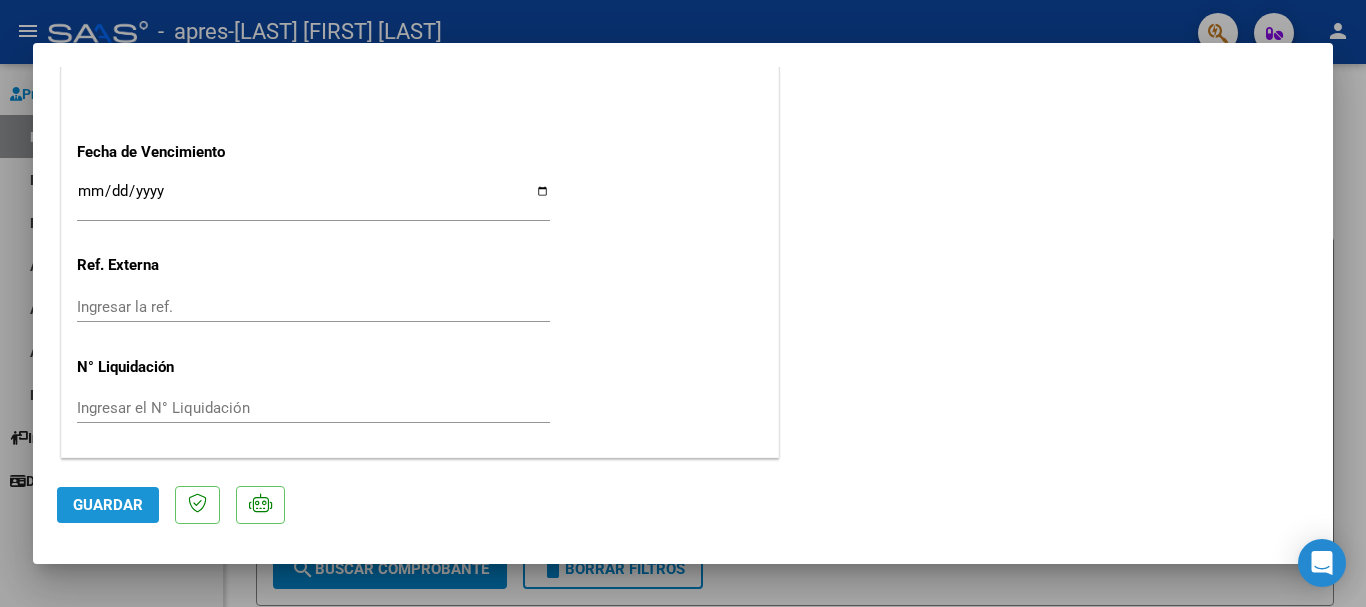 click on "Guardar" 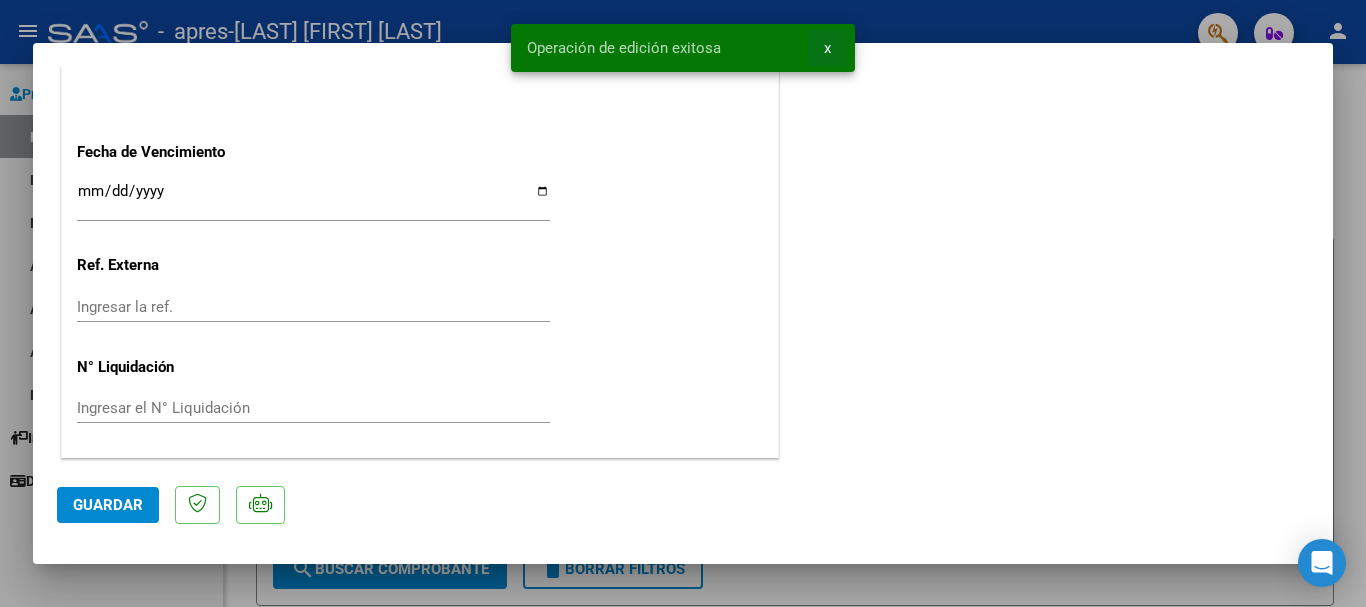 click on "x" at bounding box center [827, 48] 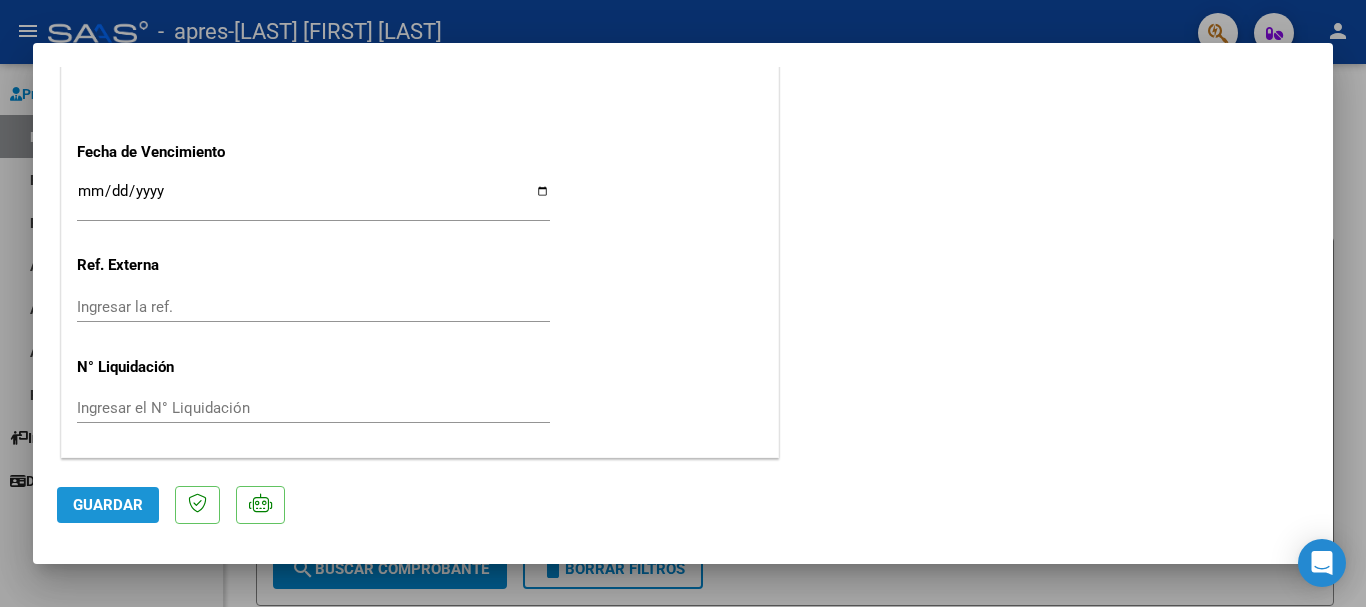click on "Guardar" 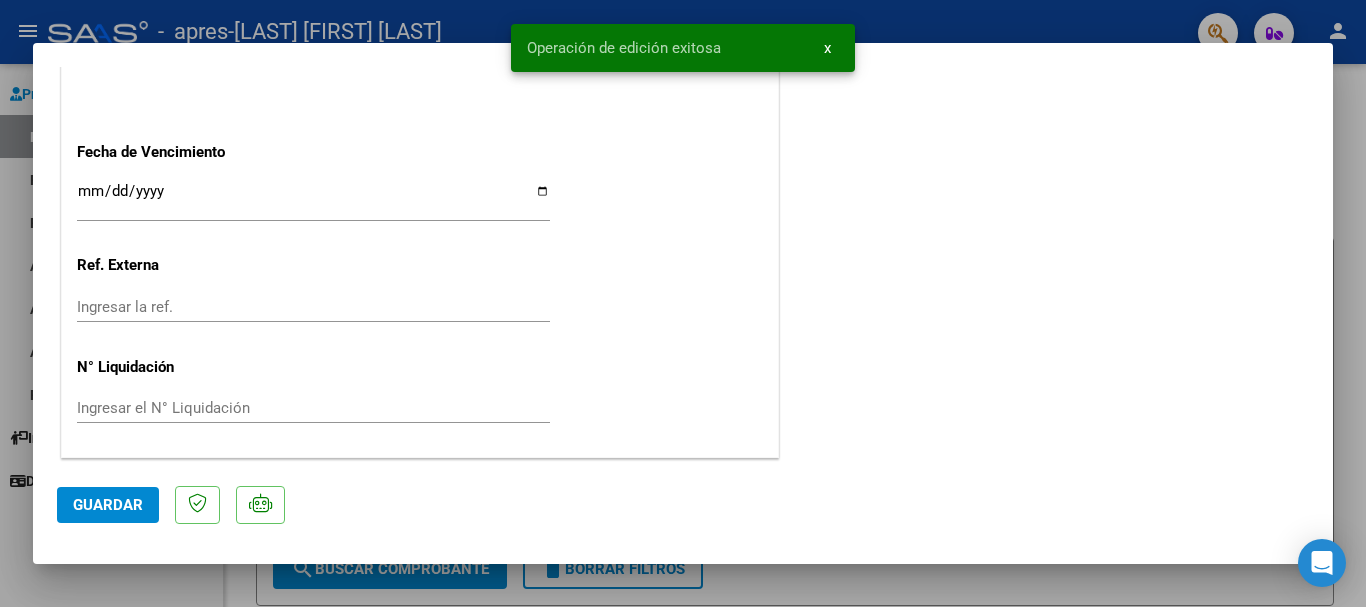 drag, startPoint x: 826, startPoint y: 42, endPoint x: 1341, endPoint y: 401, distance: 627.7786 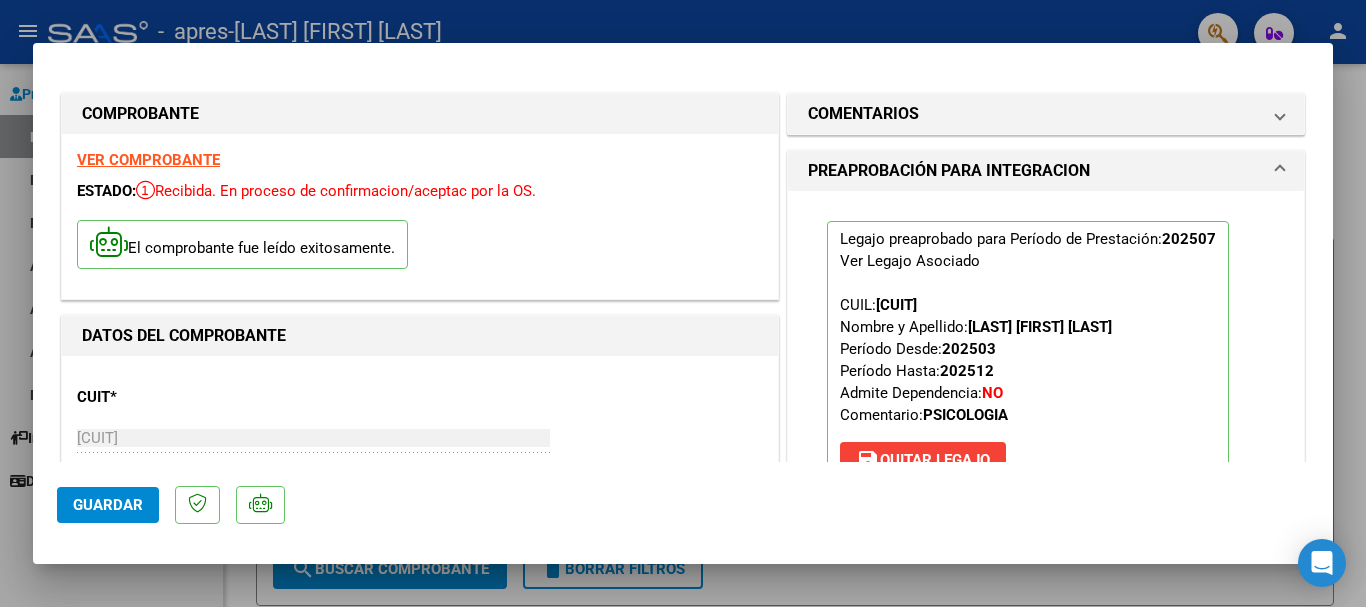 click at bounding box center (683, 303) 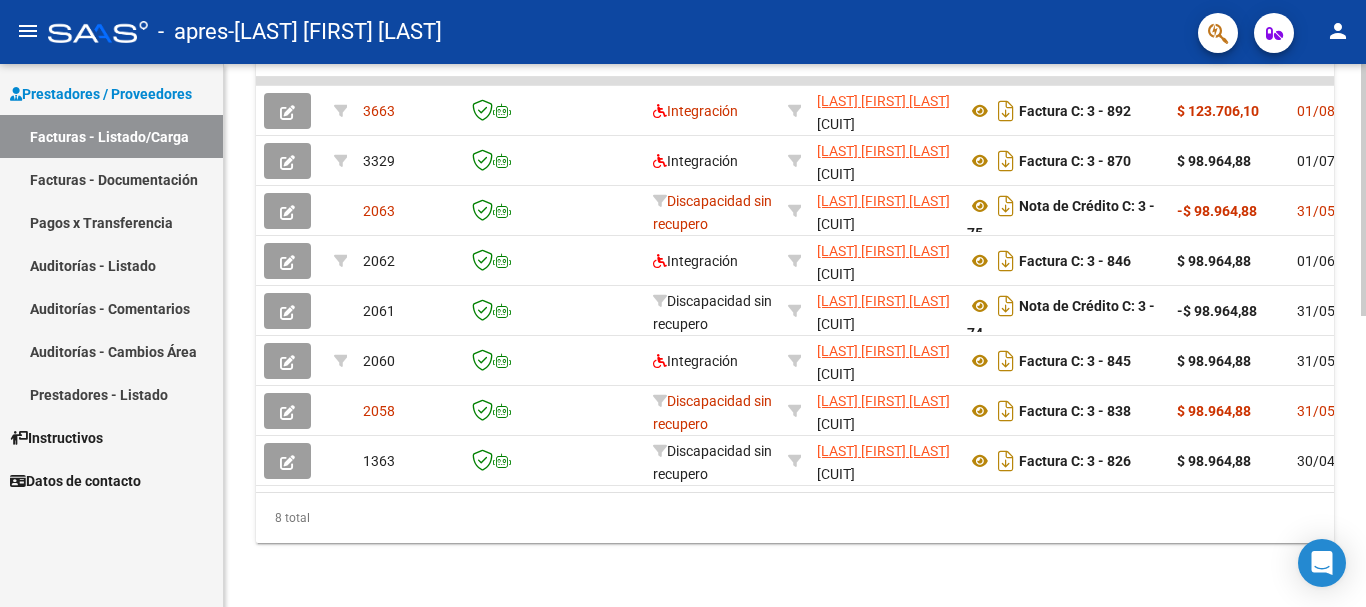 scroll, scrollTop: 625, scrollLeft: 0, axis: vertical 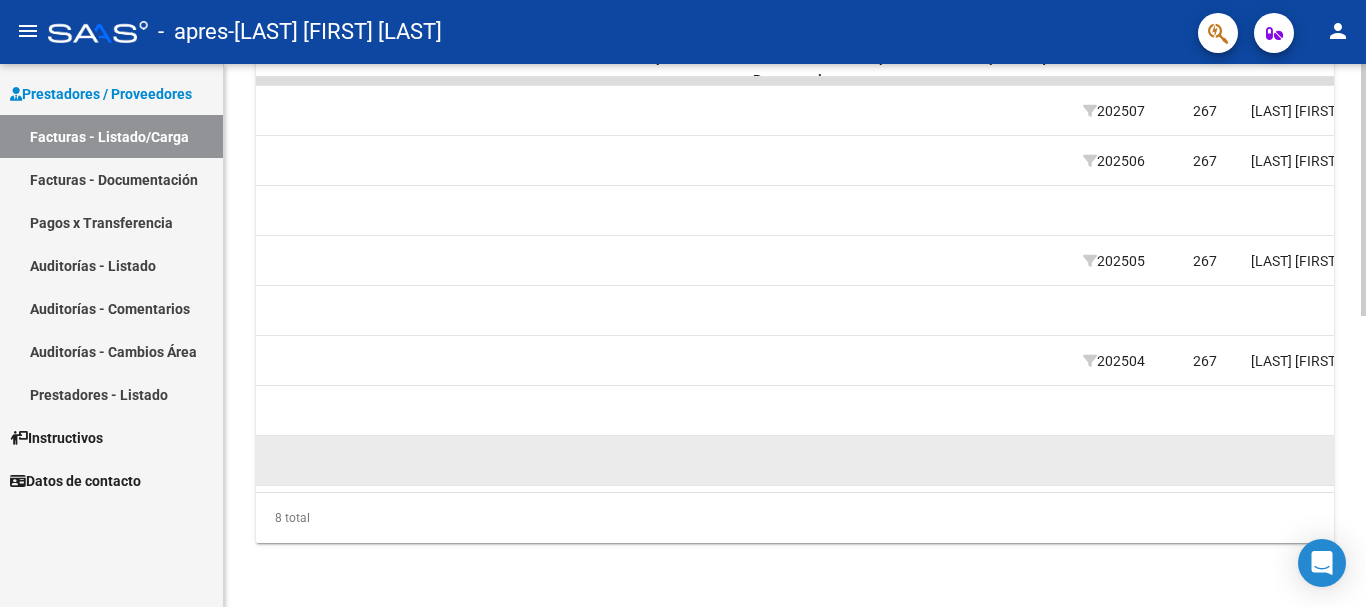 click 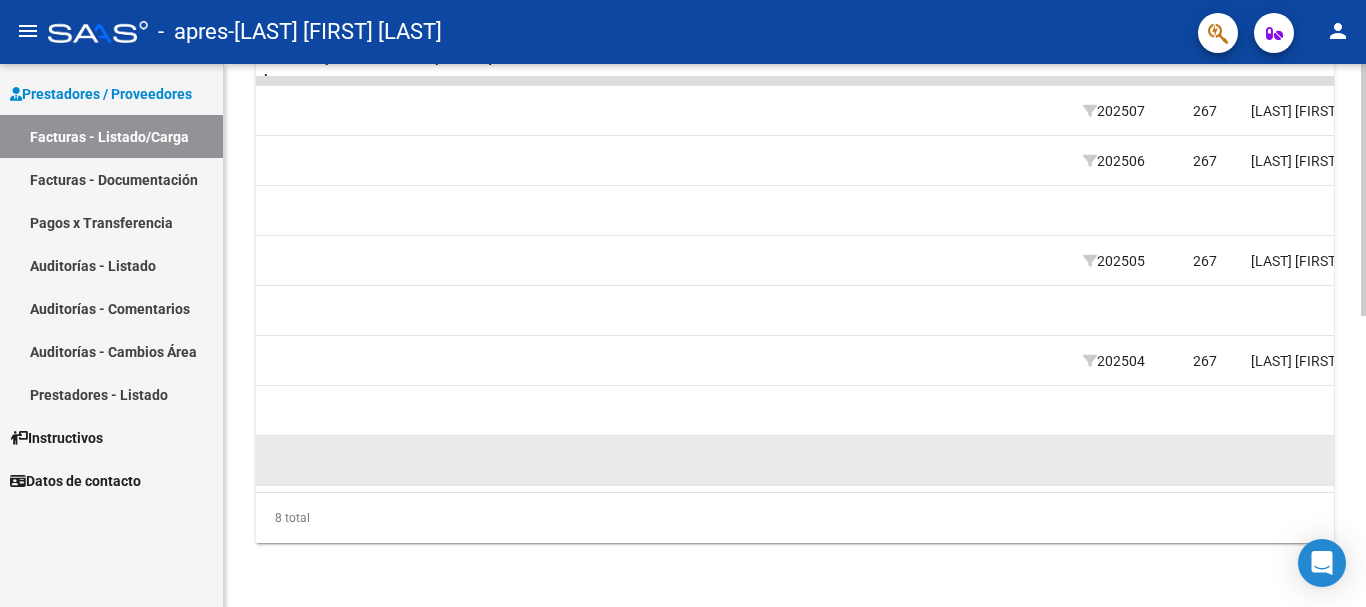 scroll, scrollTop: 0, scrollLeft: 2414, axis: horizontal 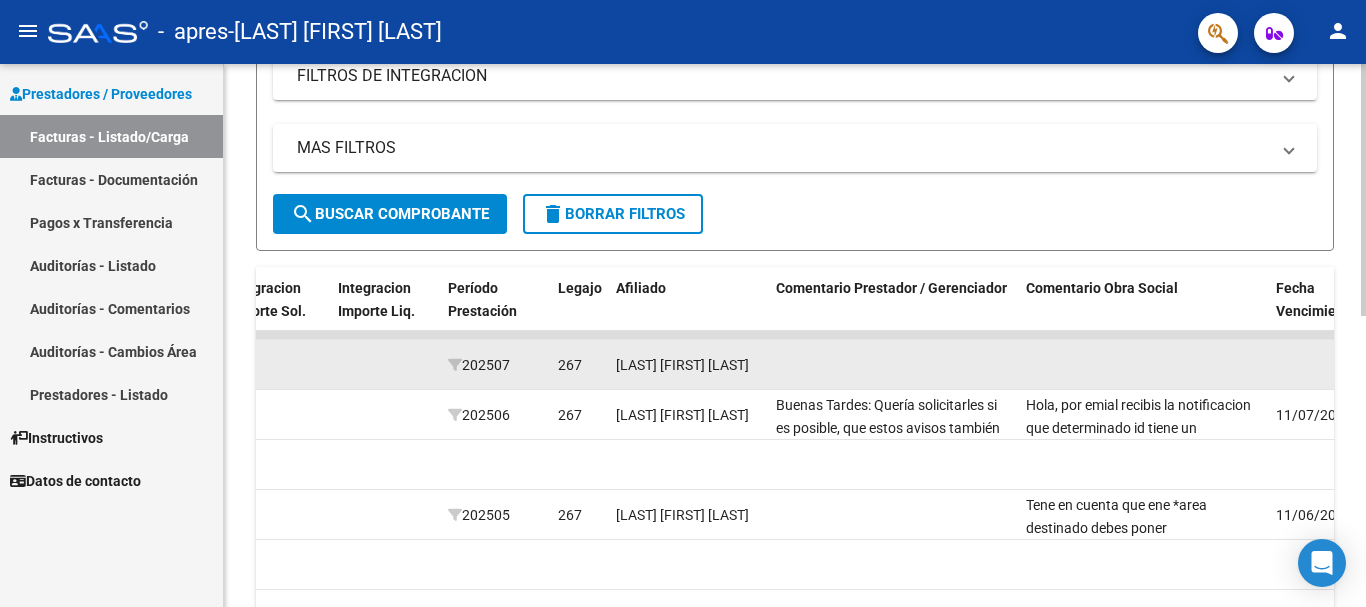 click 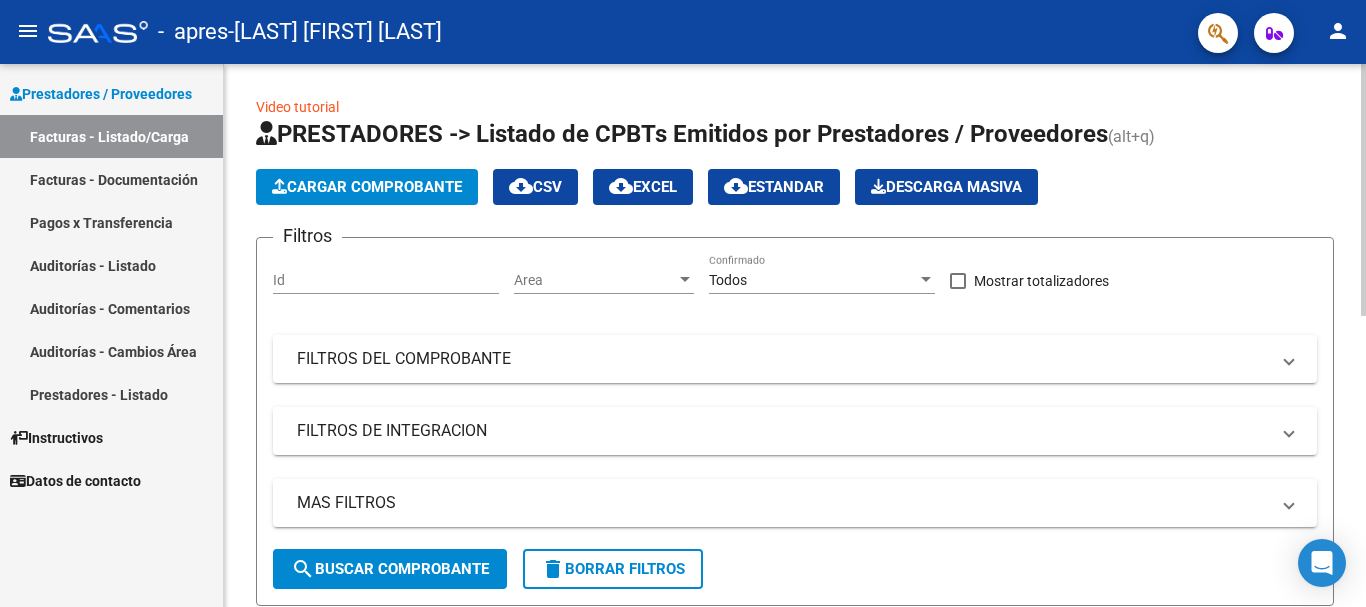 scroll, scrollTop: 625, scrollLeft: 0, axis: vertical 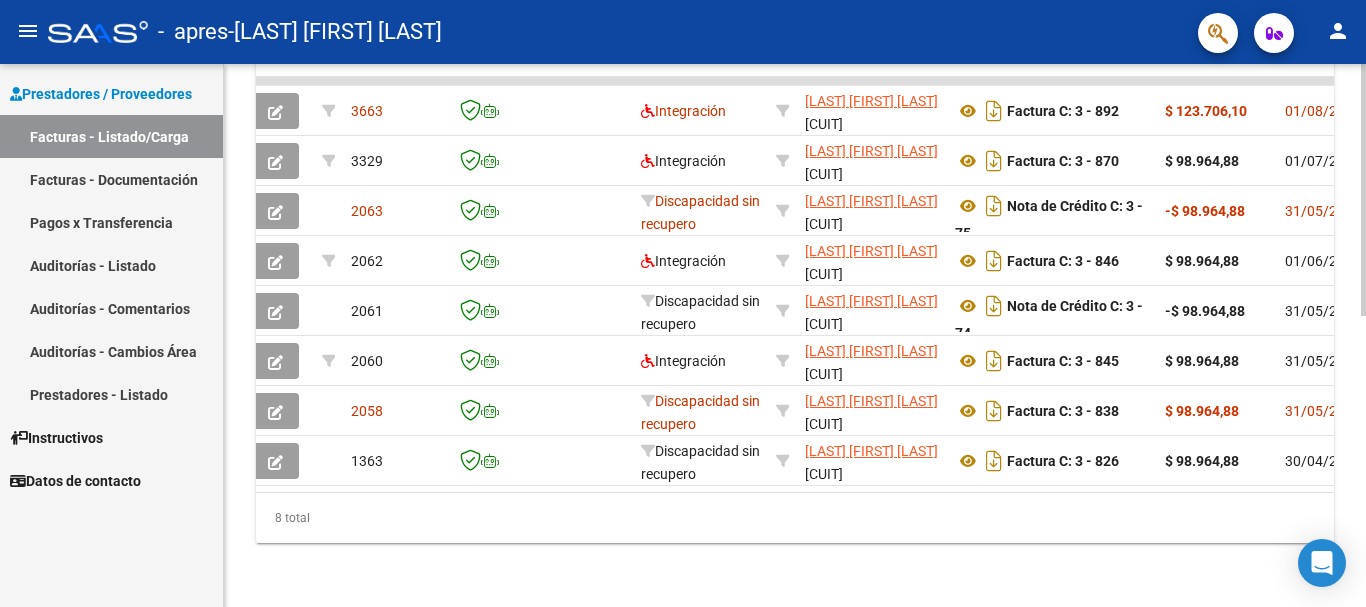 click on "8 total" 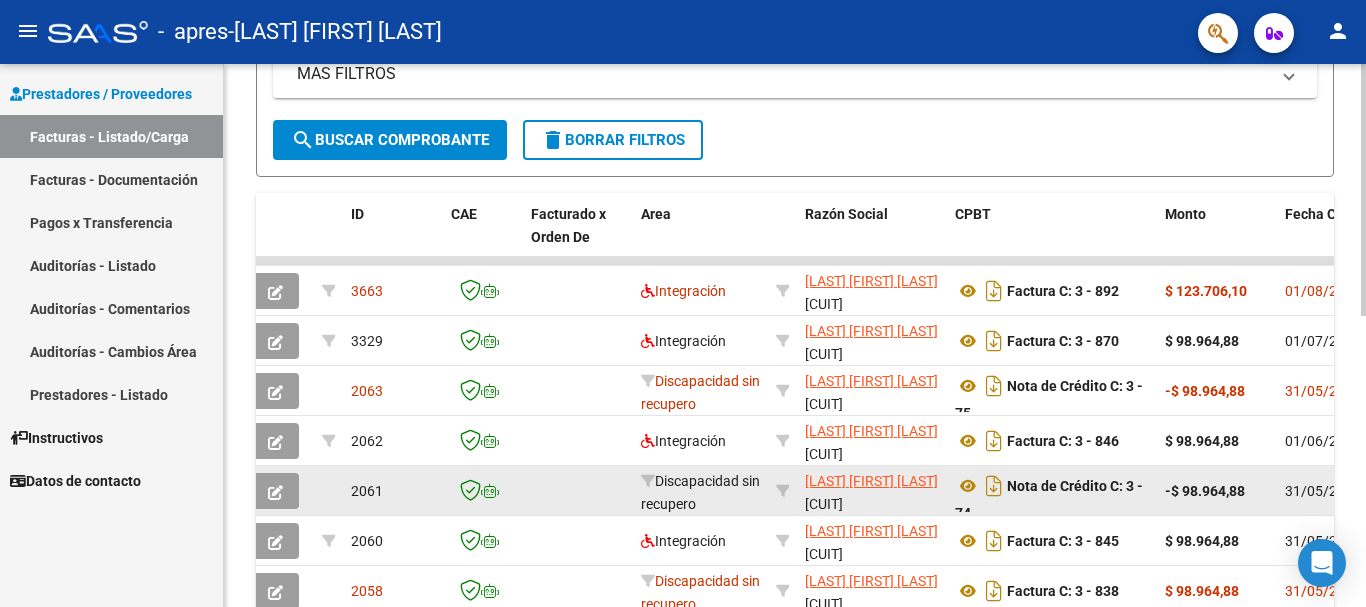 scroll, scrollTop: 426, scrollLeft: 0, axis: vertical 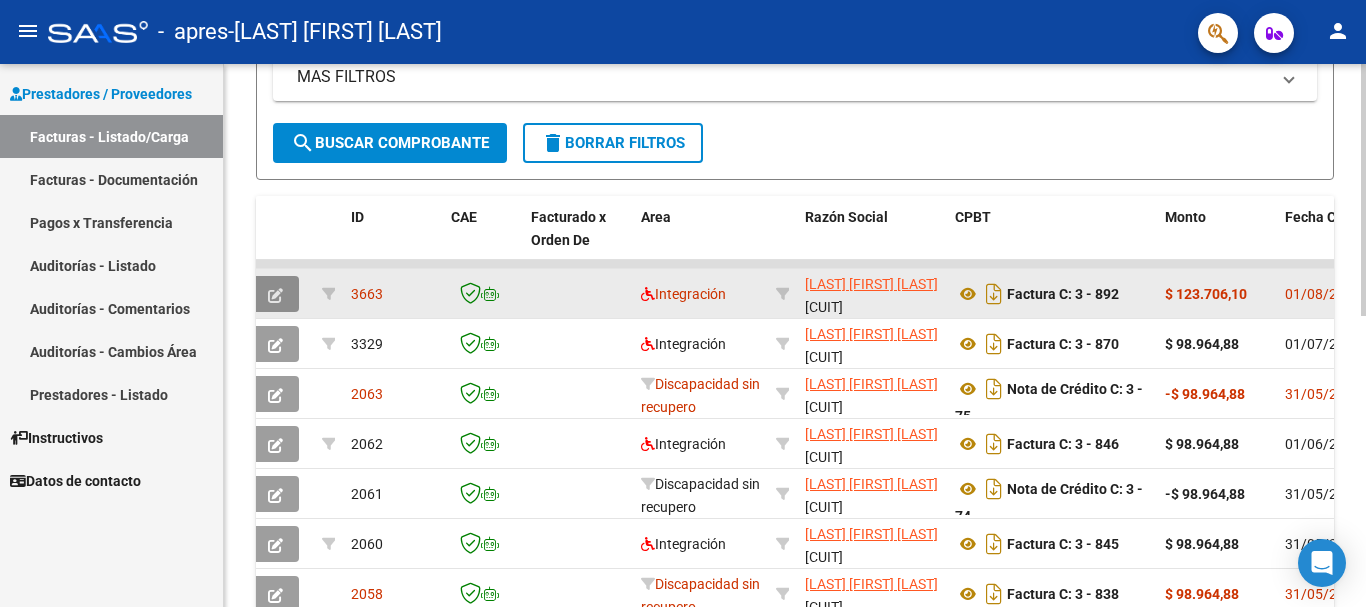 click 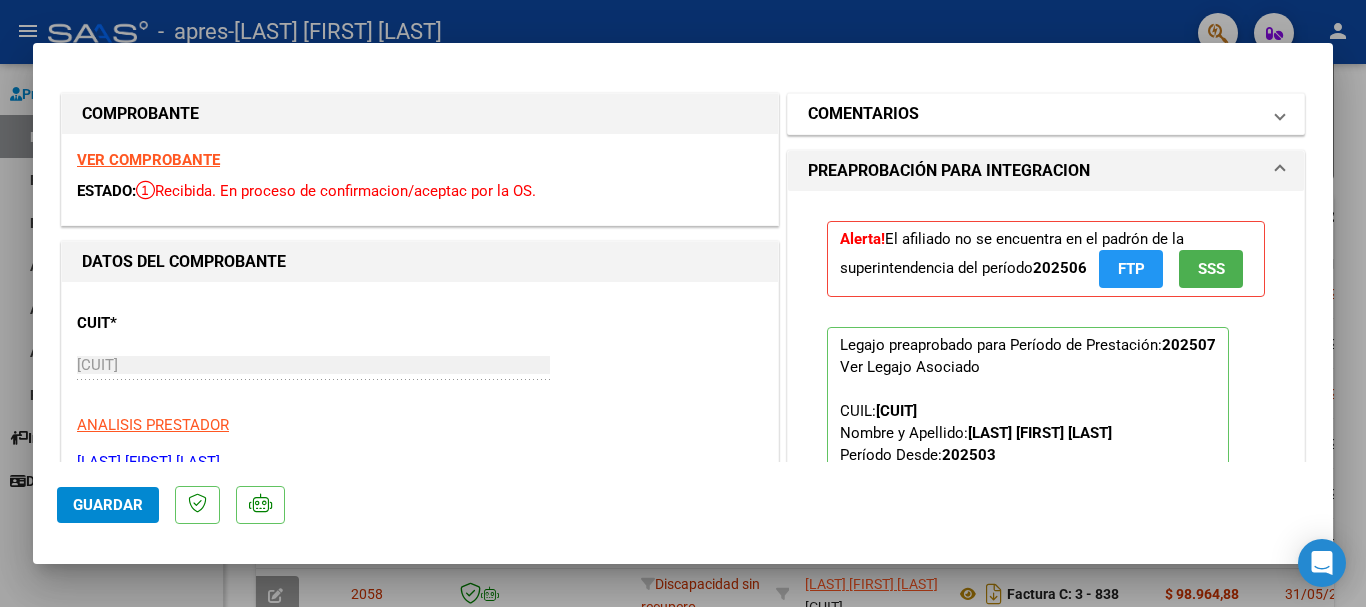 click on "COMENTARIOS" at bounding box center (1034, 114) 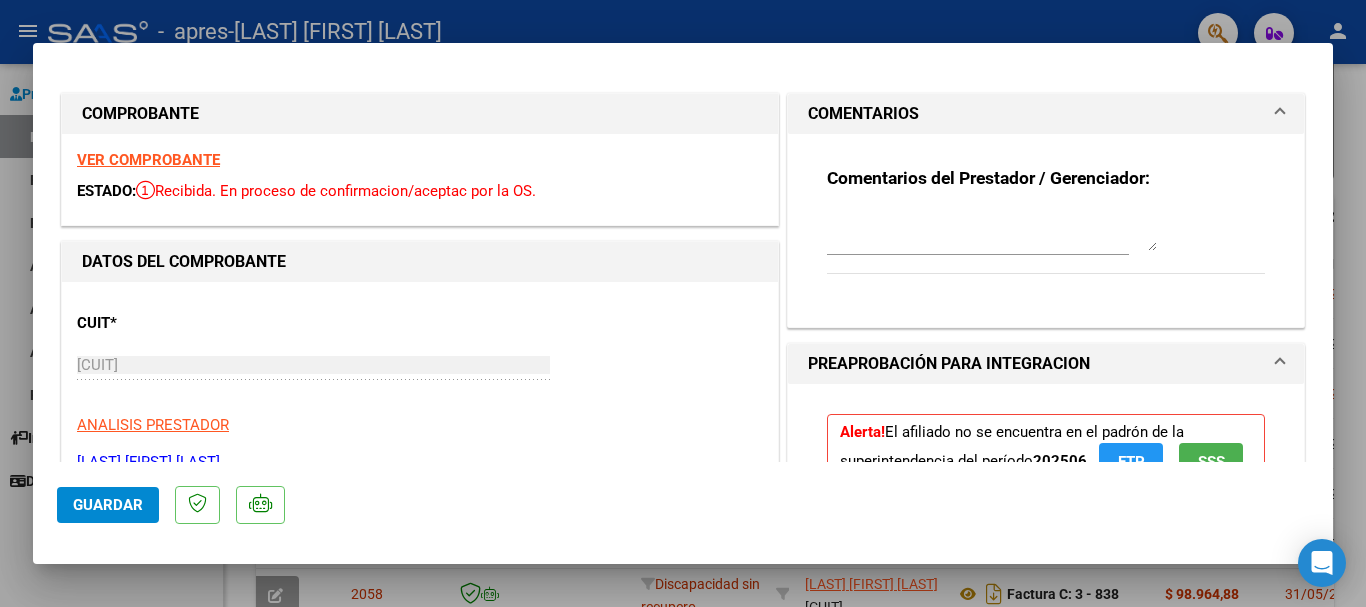 click at bounding box center (992, 231) 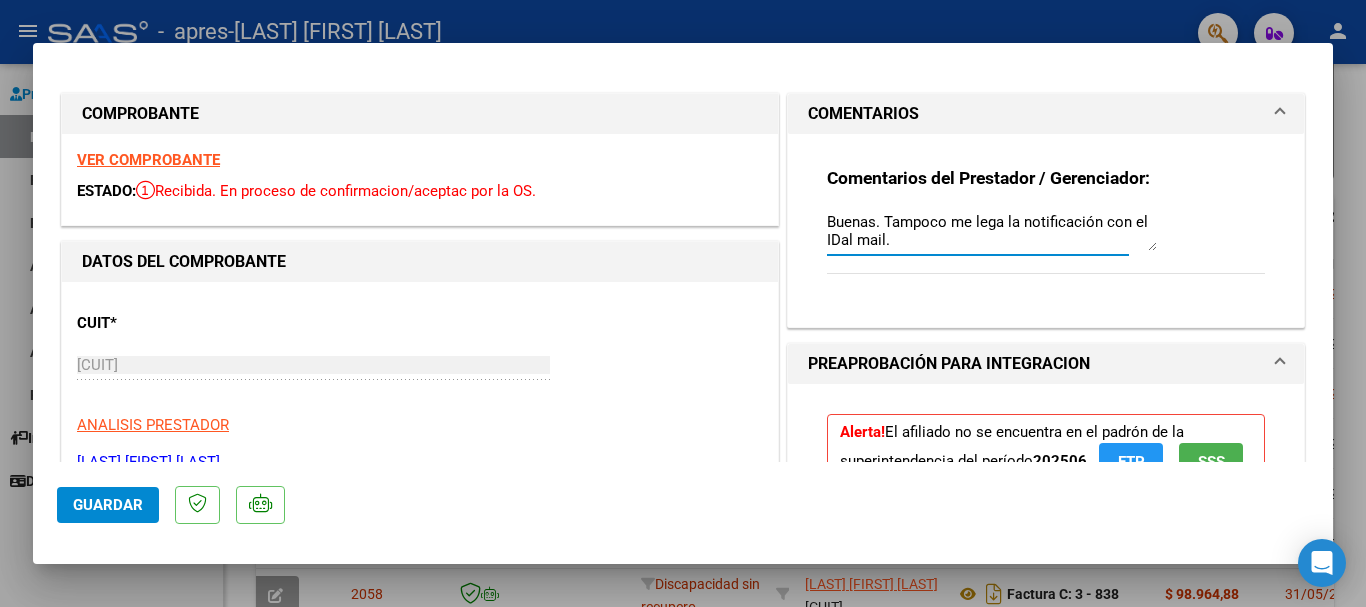 click on "Buenas. Tampoco me lega la notificación con el IDal mail." at bounding box center (992, 231) 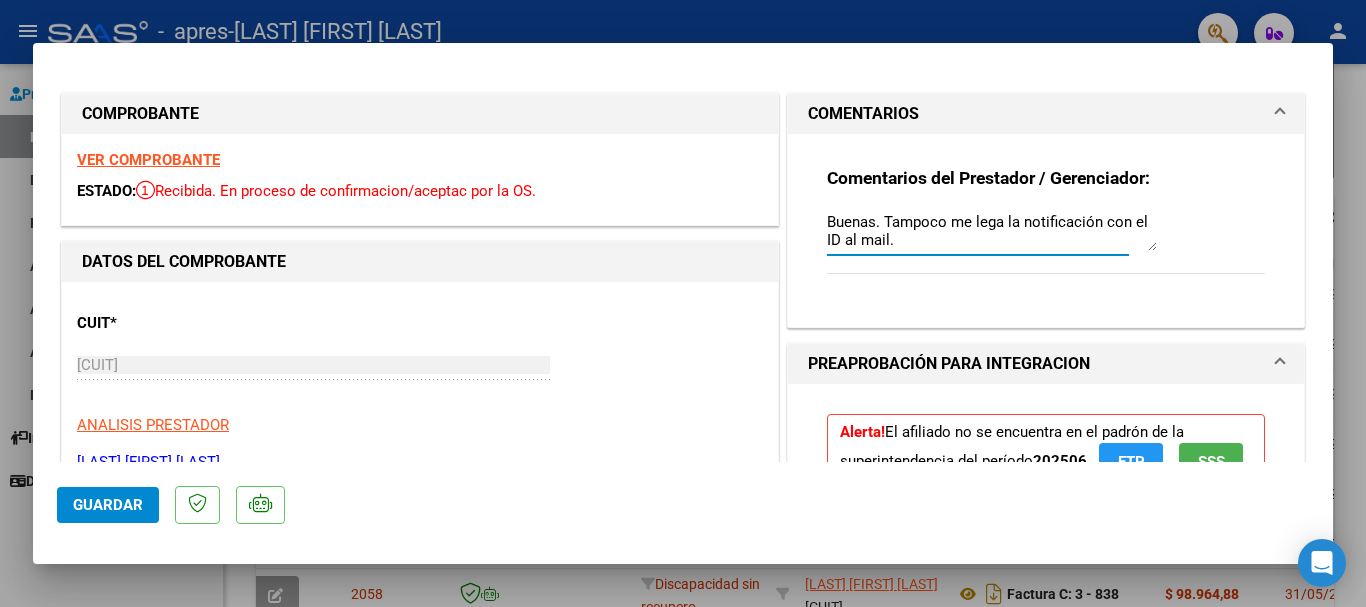 click on "Buenas. Tampoco me lega la notificación con el ID al mail." at bounding box center (992, 231) 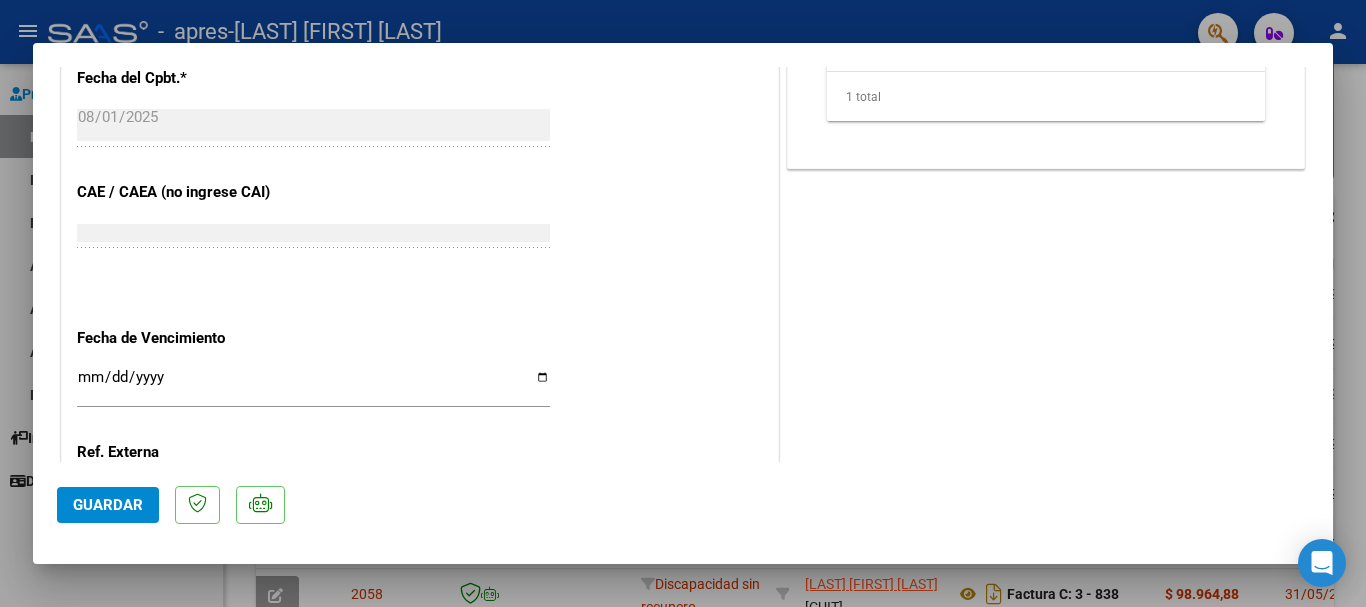 scroll, scrollTop: 1321, scrollLeft: 0, axis: vertical 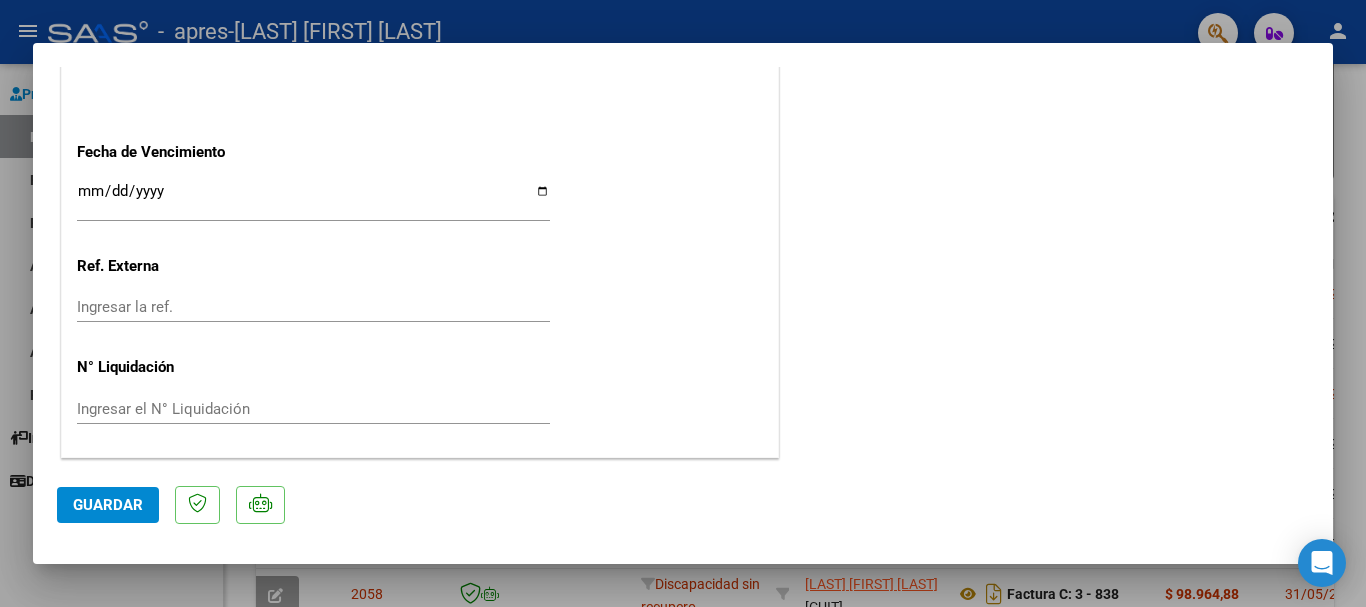 type on "Buenas. Tampoco me lega la notificación con el ID al mail." 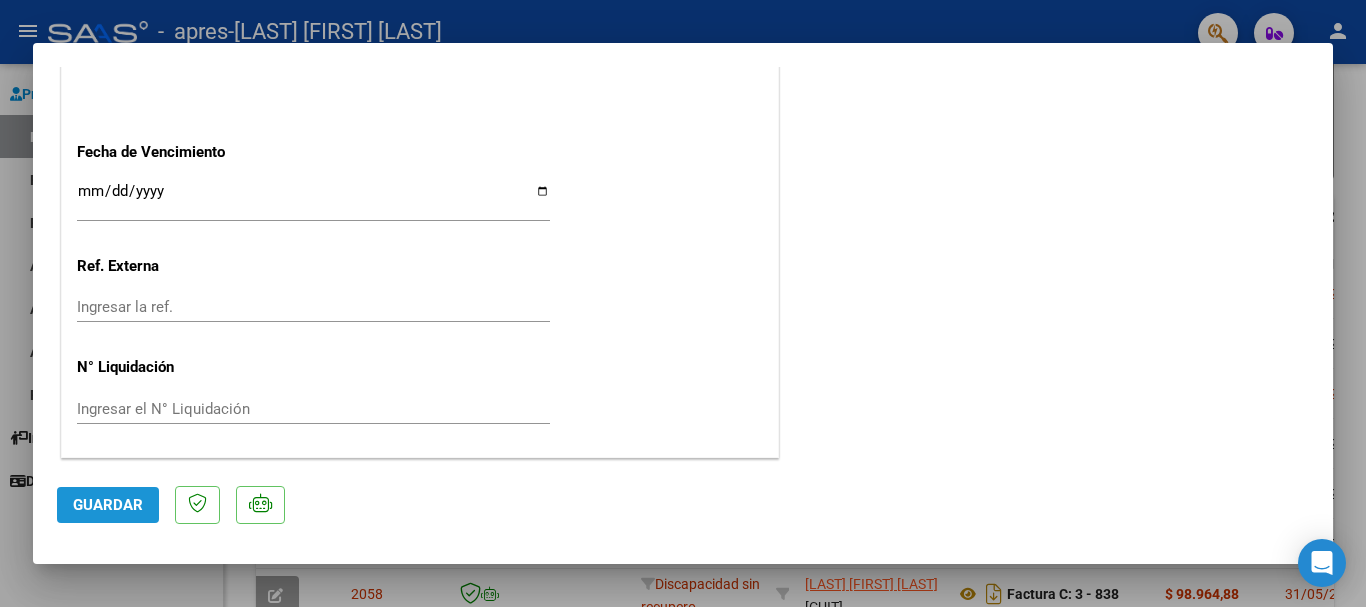 click on "Guardar" 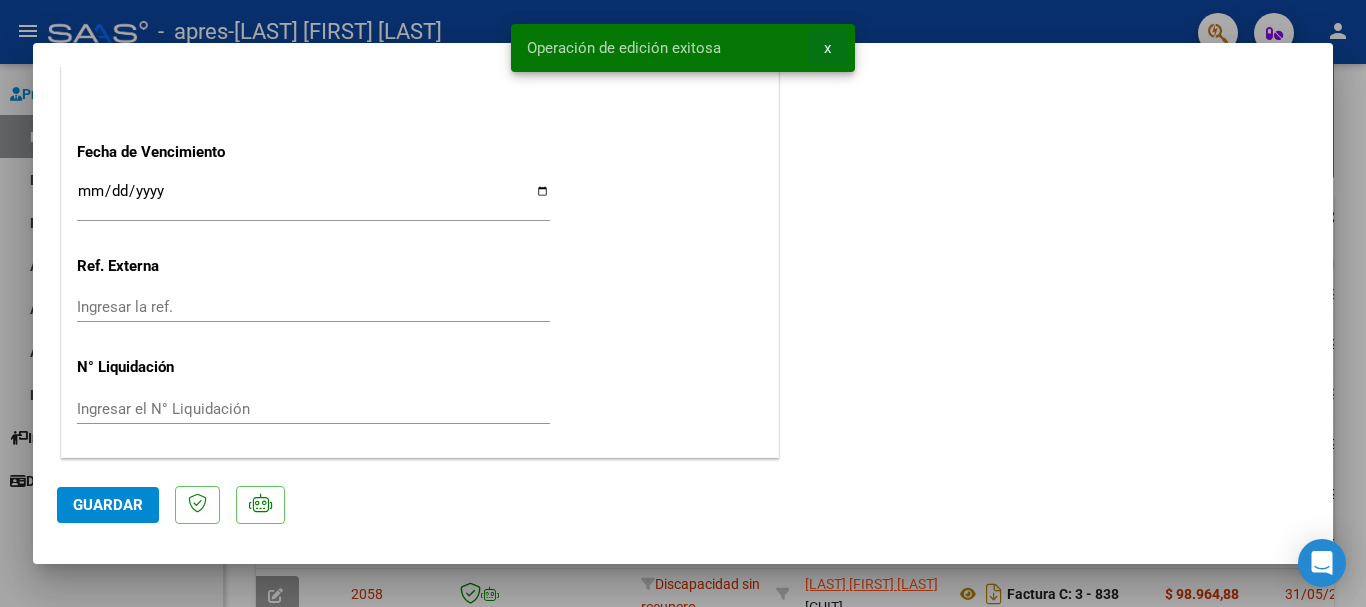 click on "x" at bounding box center [827, 48] 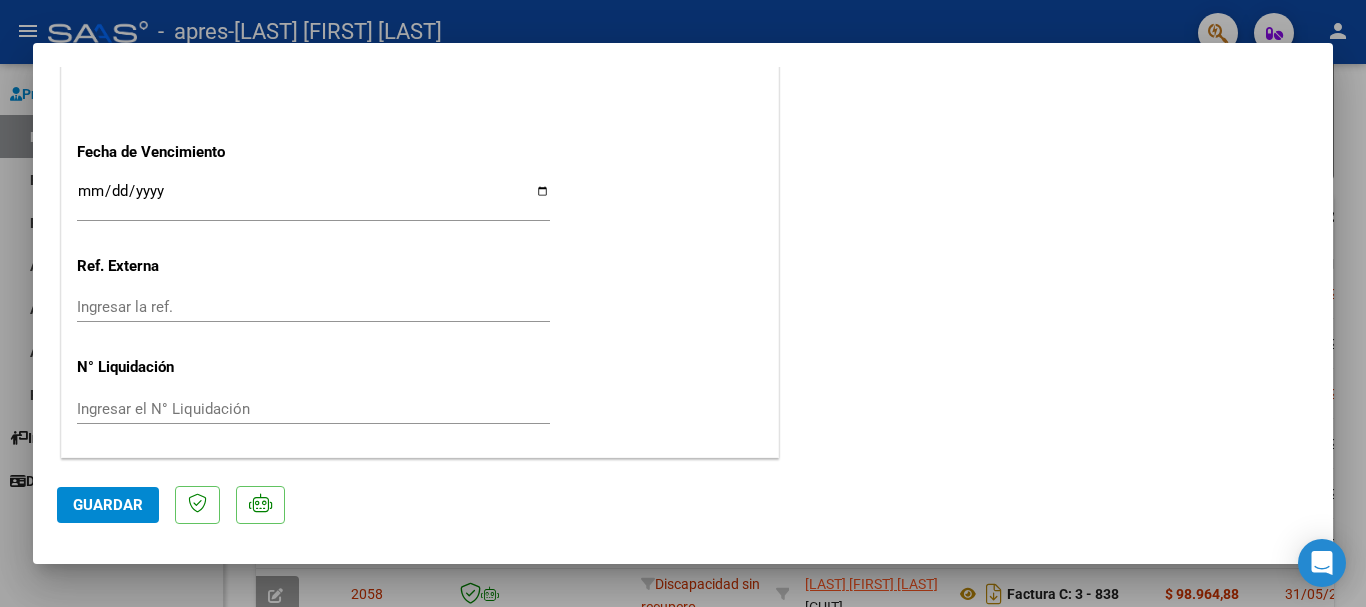 scroll, scrollTop: 0, scrollLeft: 0, axis: both 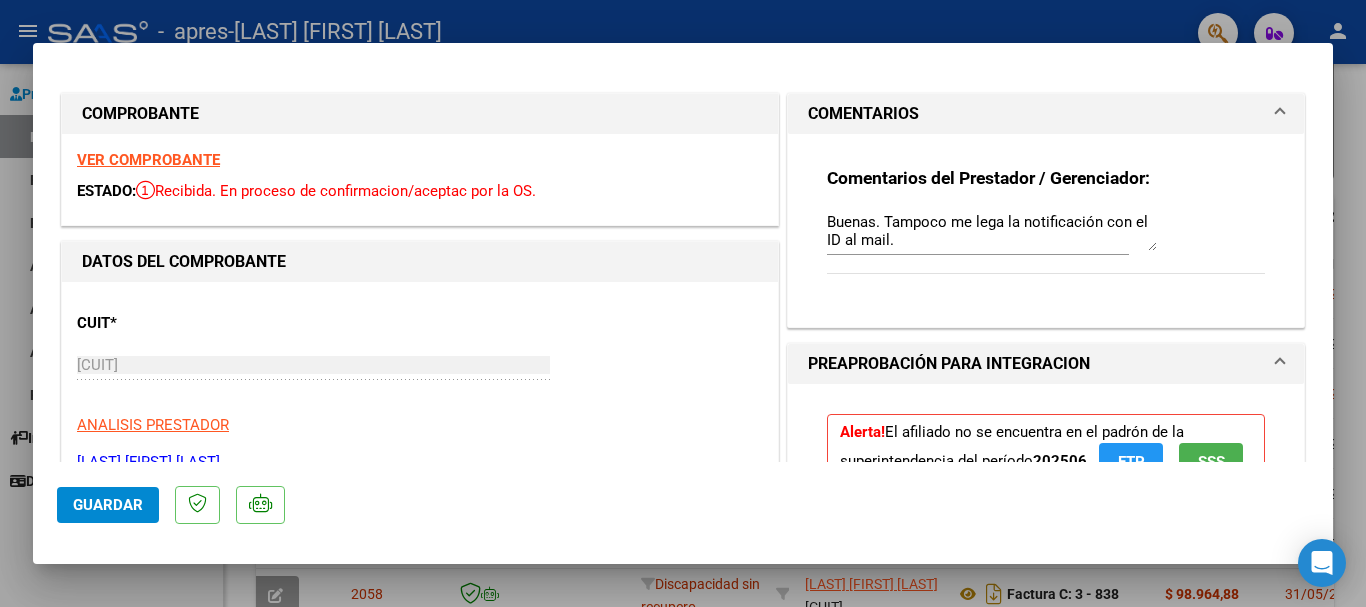 click at bounding box center [683, 303] 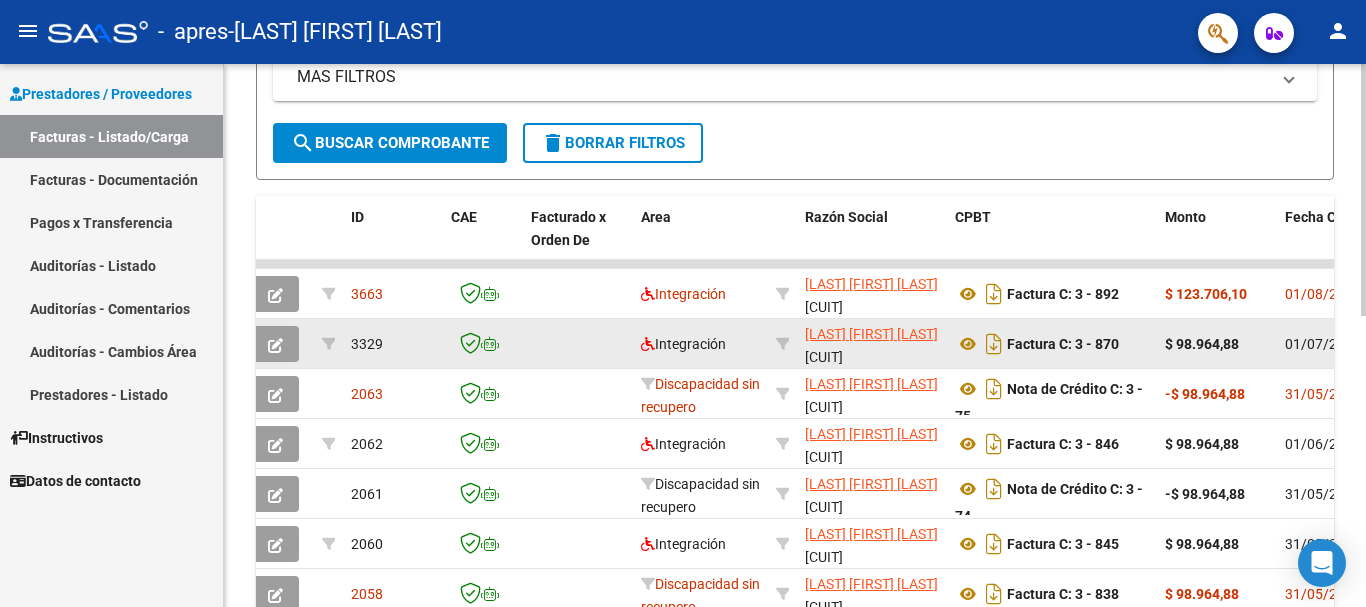 scroll, scrollTop: 625, scrollLeft: 0, axis: vertical 